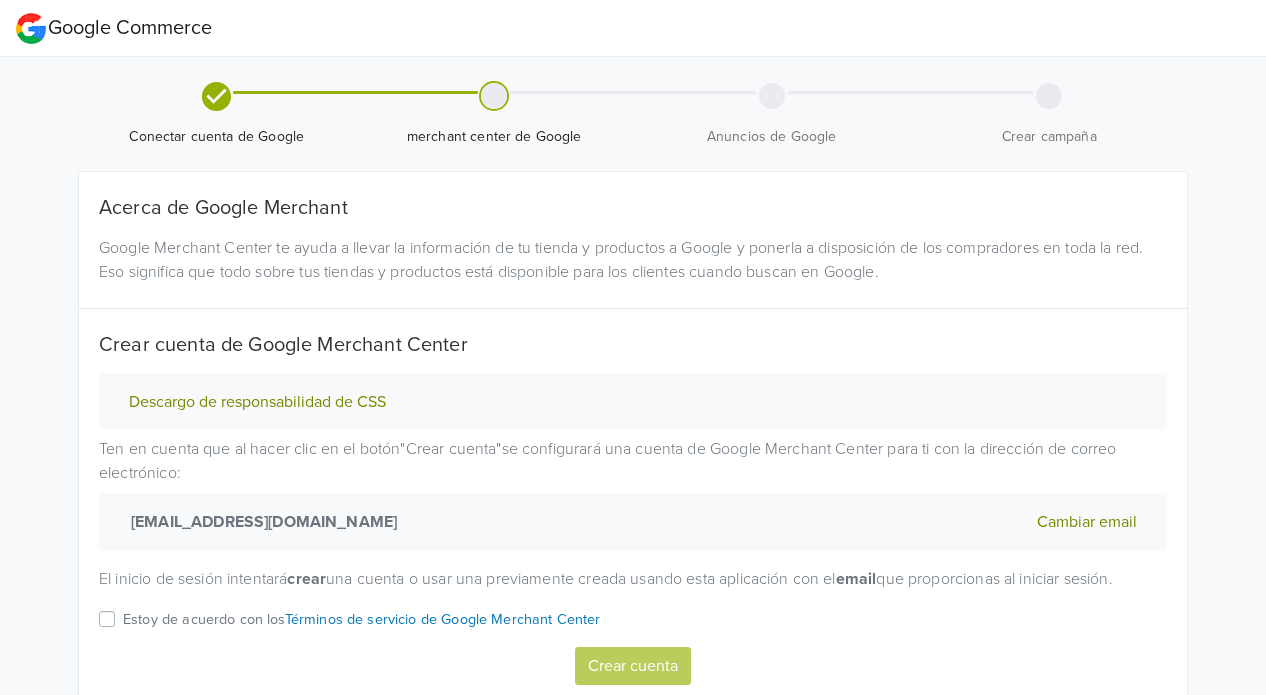 scroll, scrollTop: 0, scrollLeft: 0, axis: both 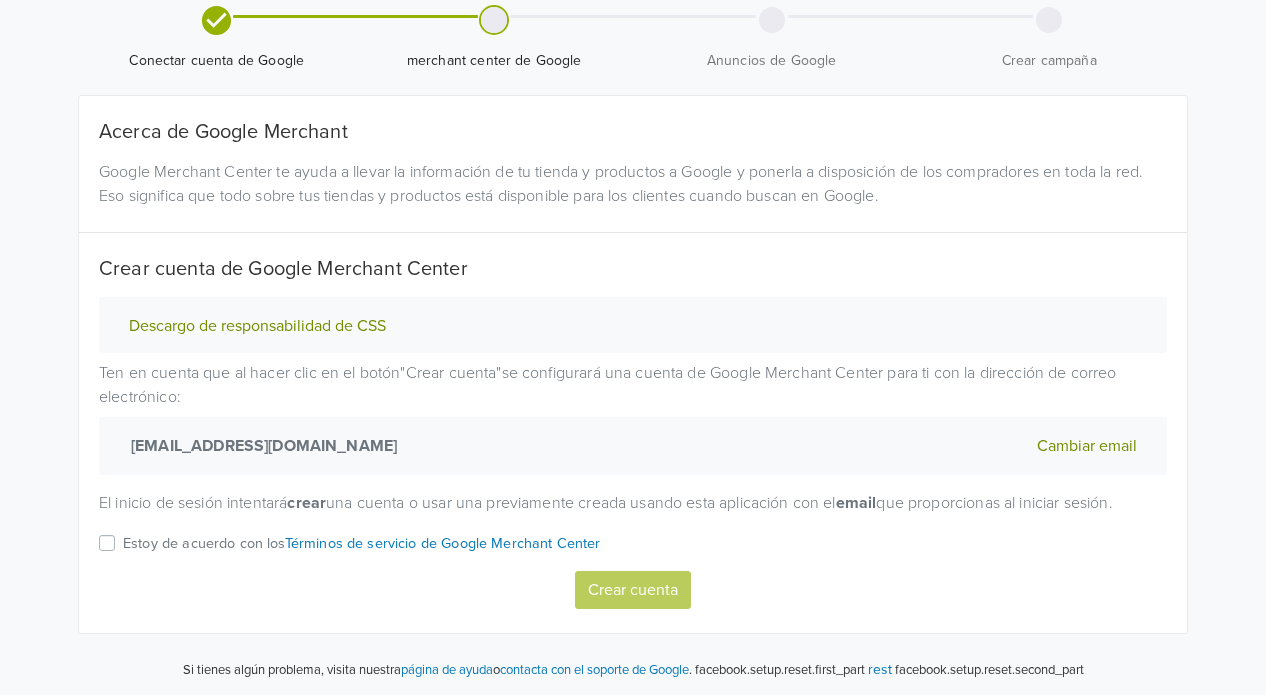 click on "Descargo de responsabilidad de CSS Ten en cuenta que al hacer clic en el botón  " Crear cuenta "  se configurará una cuenta de Google Merchant Center para ti con la dirección de correo electrónico:  [EMAIL_ADDRESS][DOMAIN_NAME] Cambiar email El inicio de sesión intentará  crear  una cuenta o usar una previamente creada usando esta aplicación con el  email  que proporcionas al iniciar sesión. Estoy de acuerdo con los   Términos de servicio de Google Merchant Center Crear cuenta" at bounding box center (633, 453) 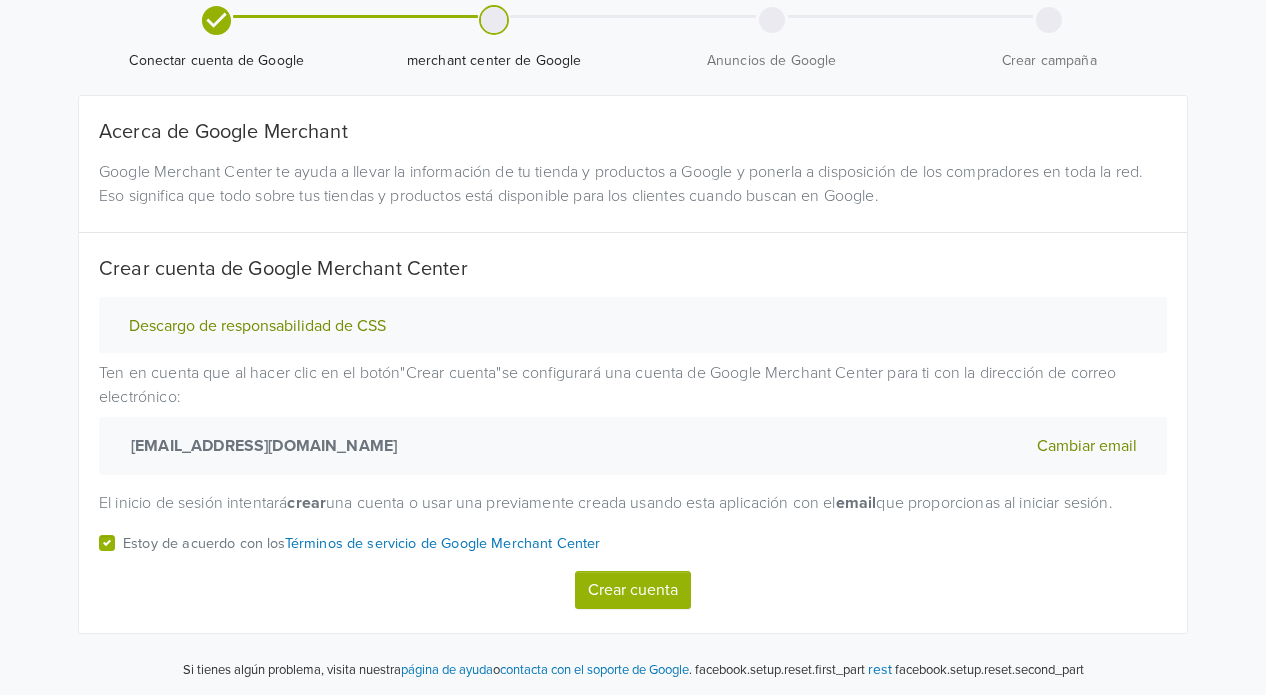 click on "Descargo de responsabilidad de CSS" at bounding box center (257, 326) 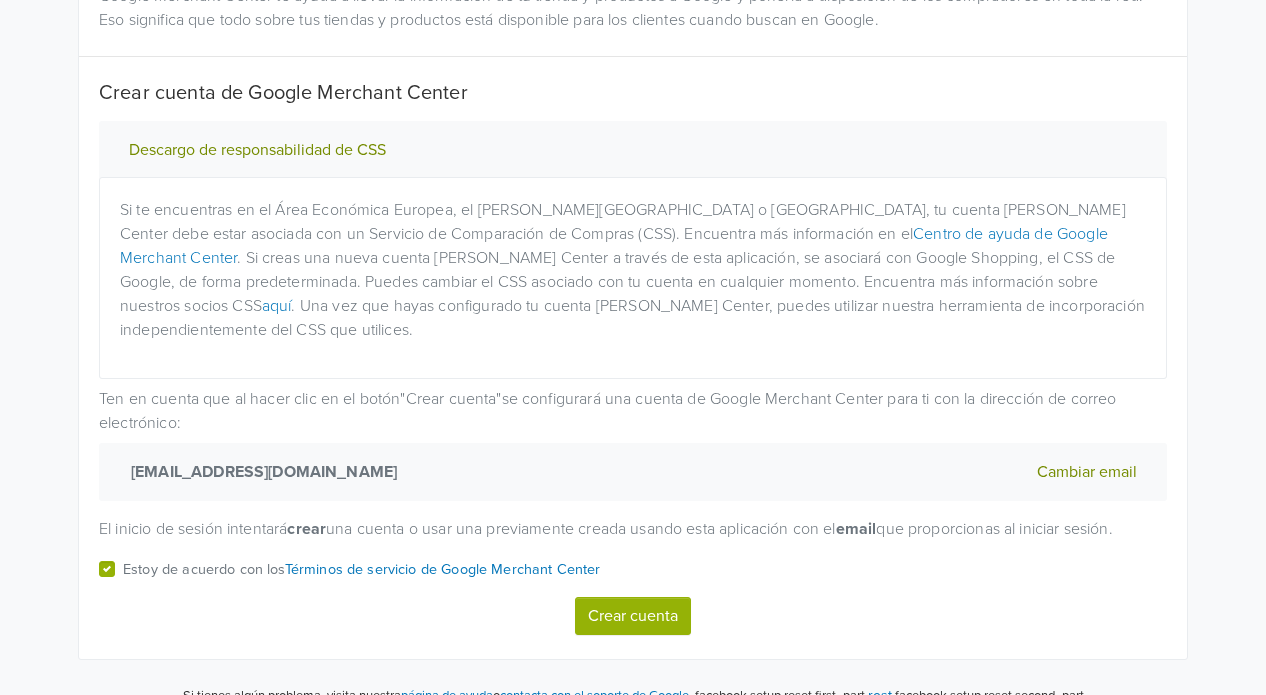 scroll, scrollTop: 253, scrollLeft: 0, axis: vertical 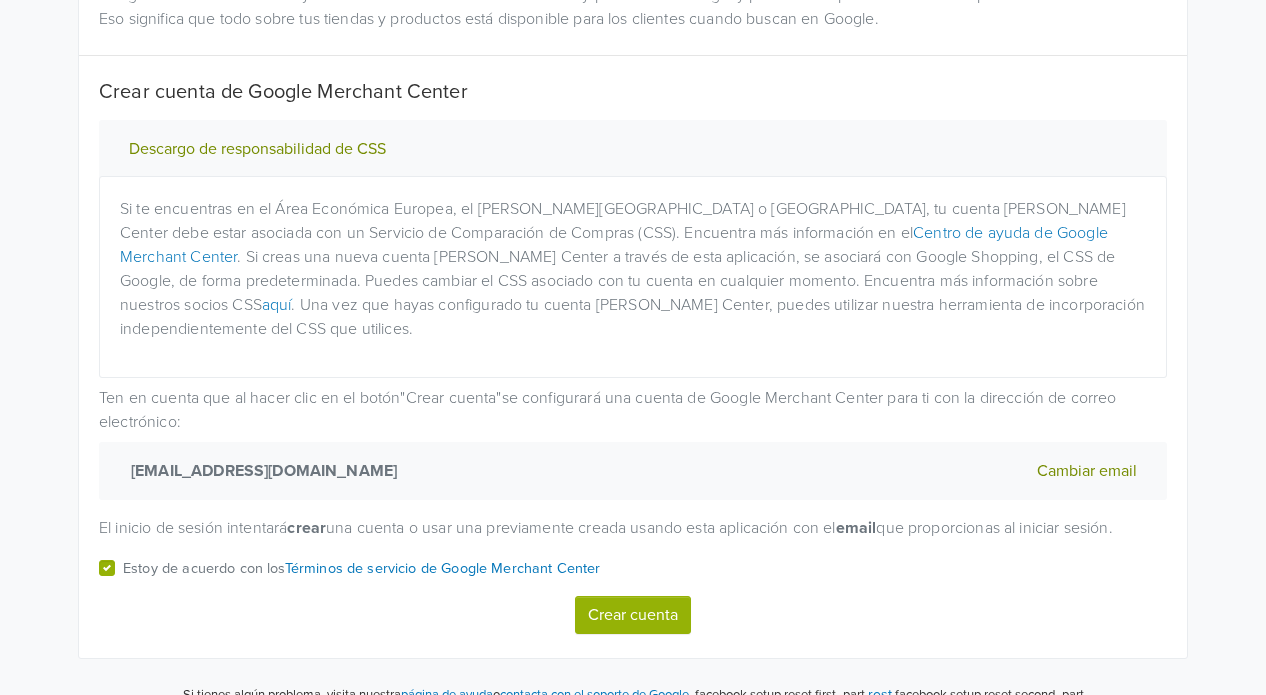 click on "Crear cuenta" at bounding box center (633, 615) 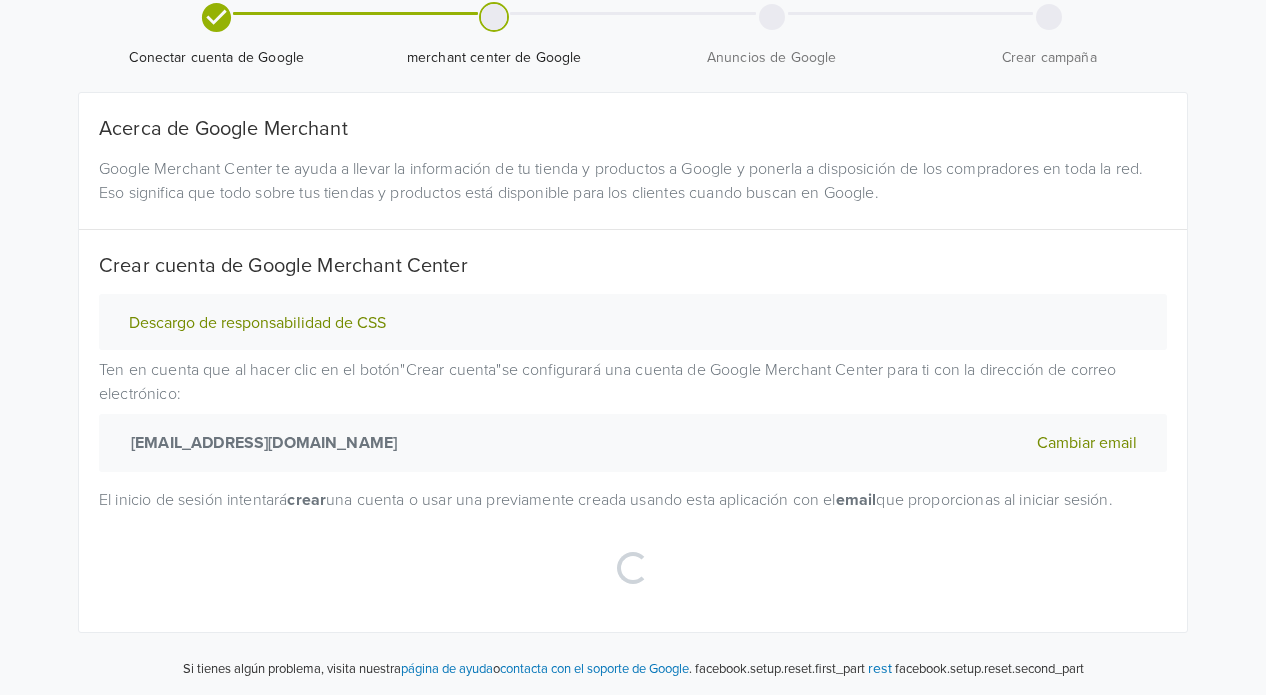 scroll, scrollTop: 230, scrollLeft: 0, axis: vertical 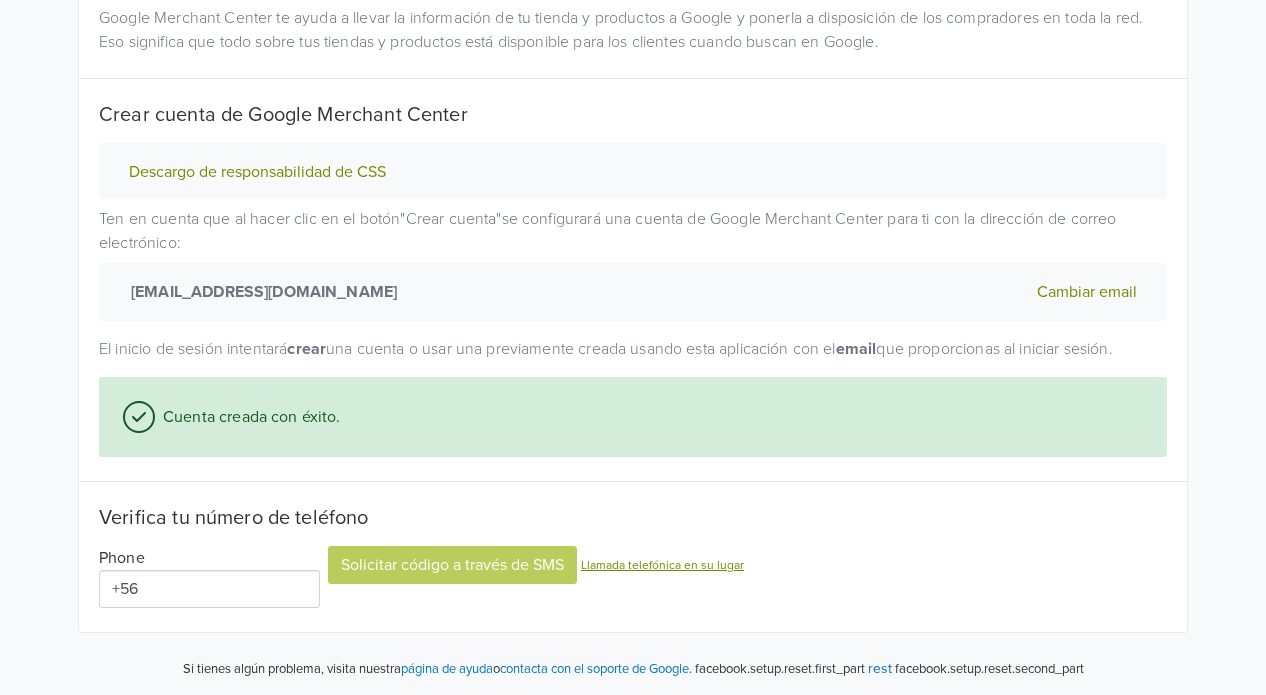 click on "+56" at bounding box center [209, 589] 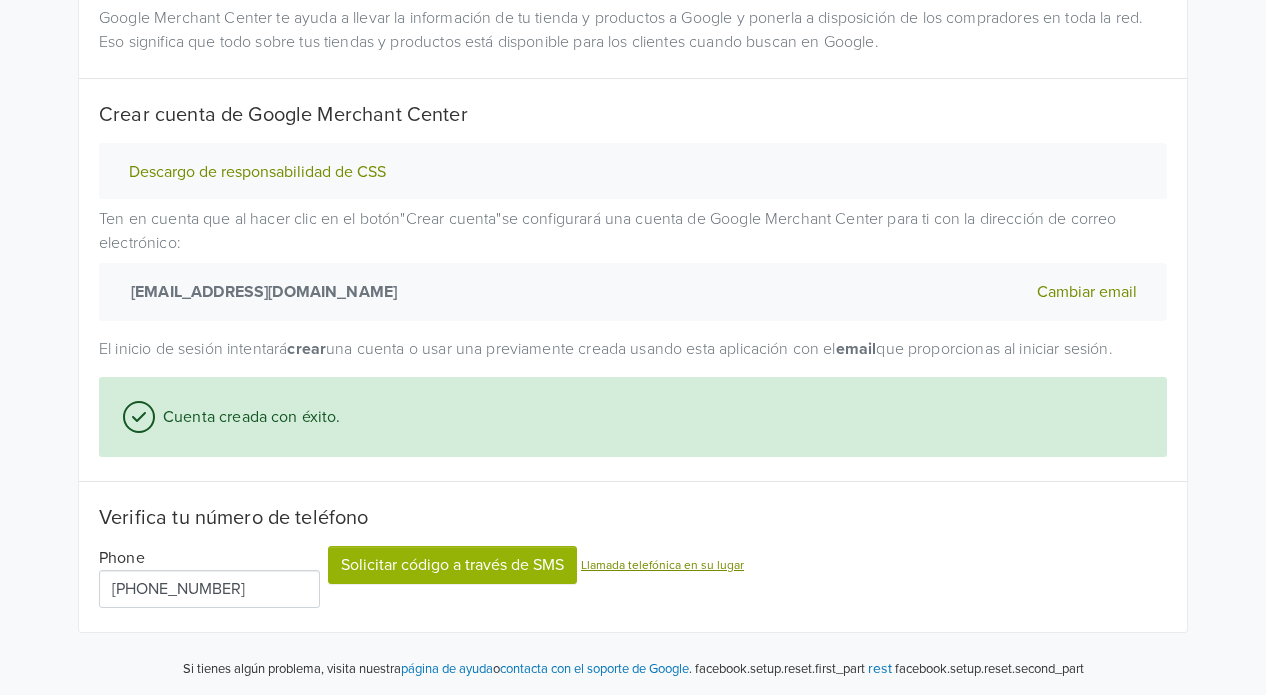 type on "[PHONE_NUMBER]" 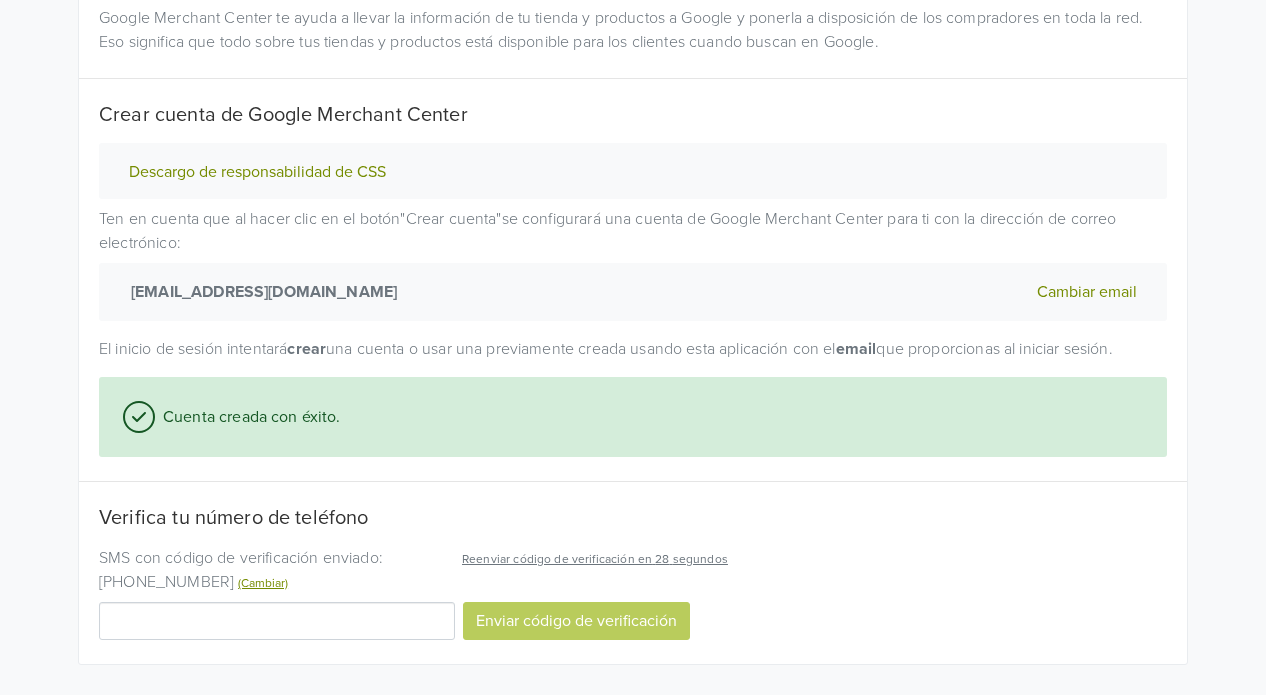 click at bounding box center [277, 621] 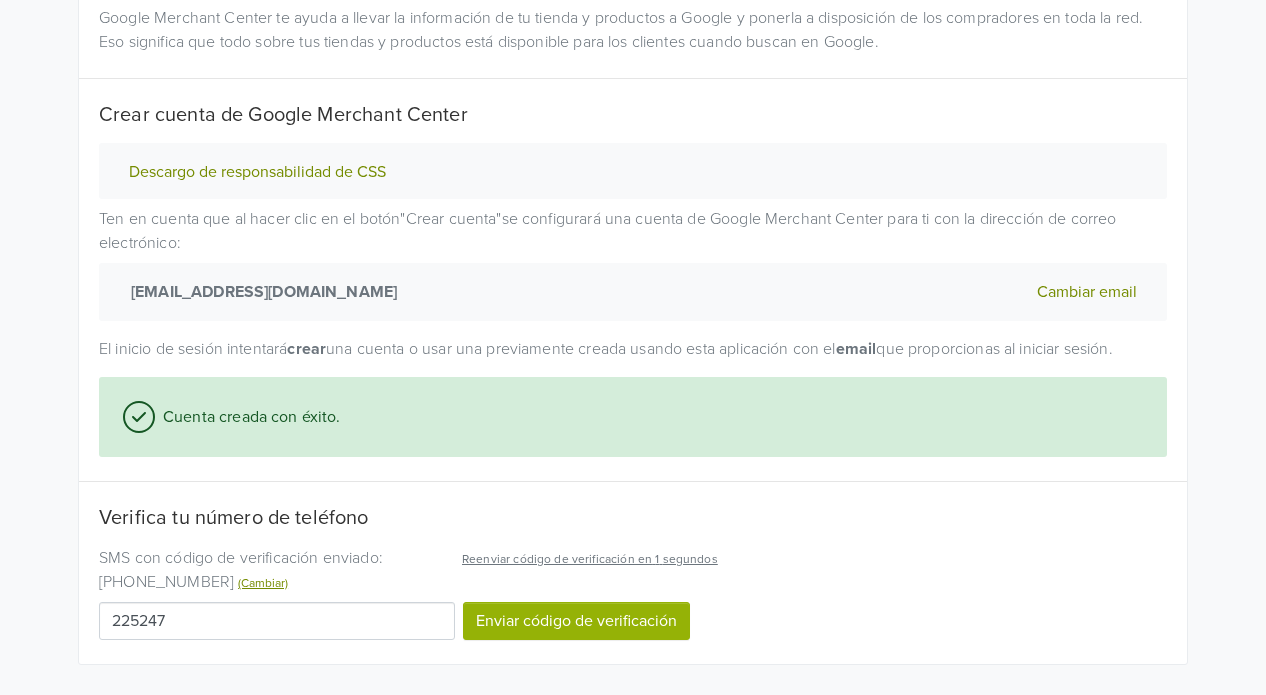 type on "225247" 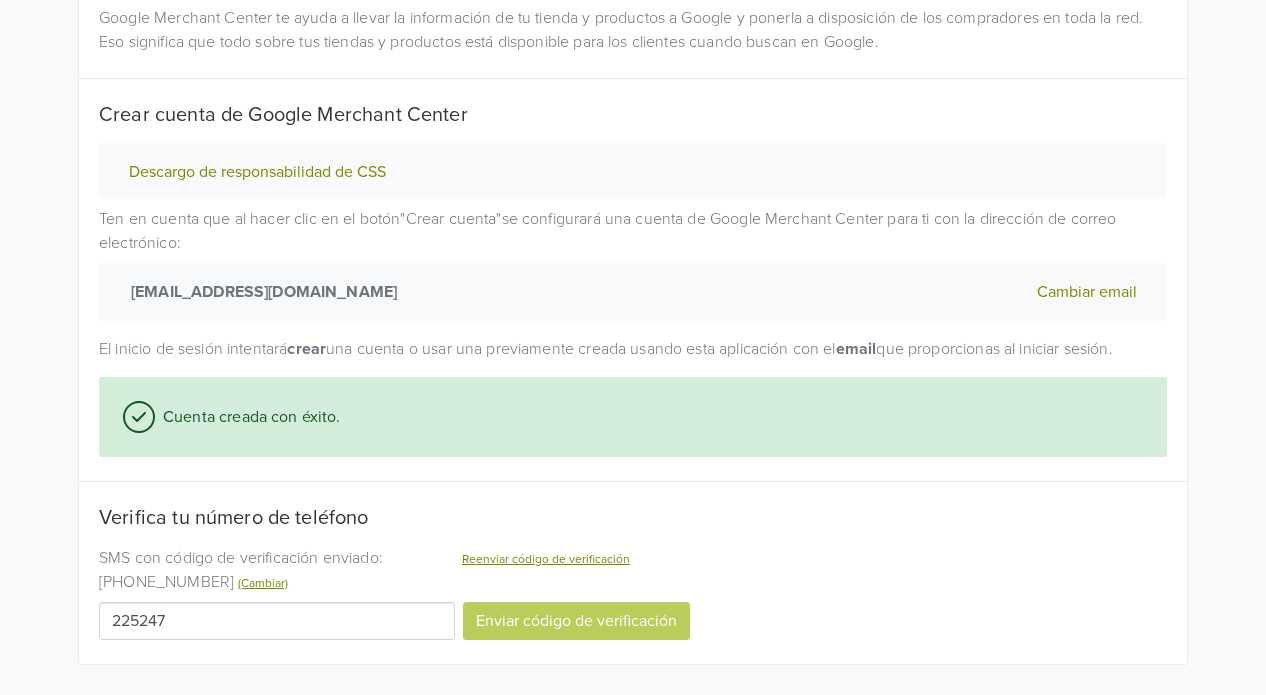 select on "cl" 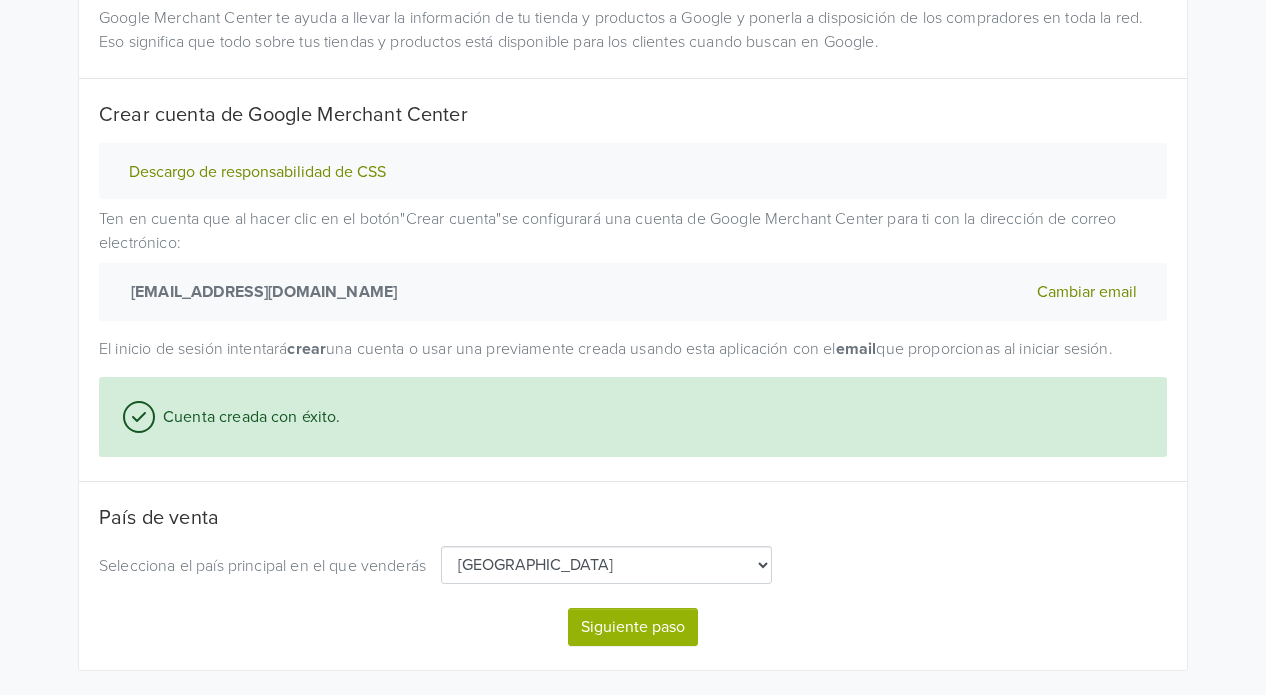 click on "Siguiente paso" at bounding box center [633, 627] 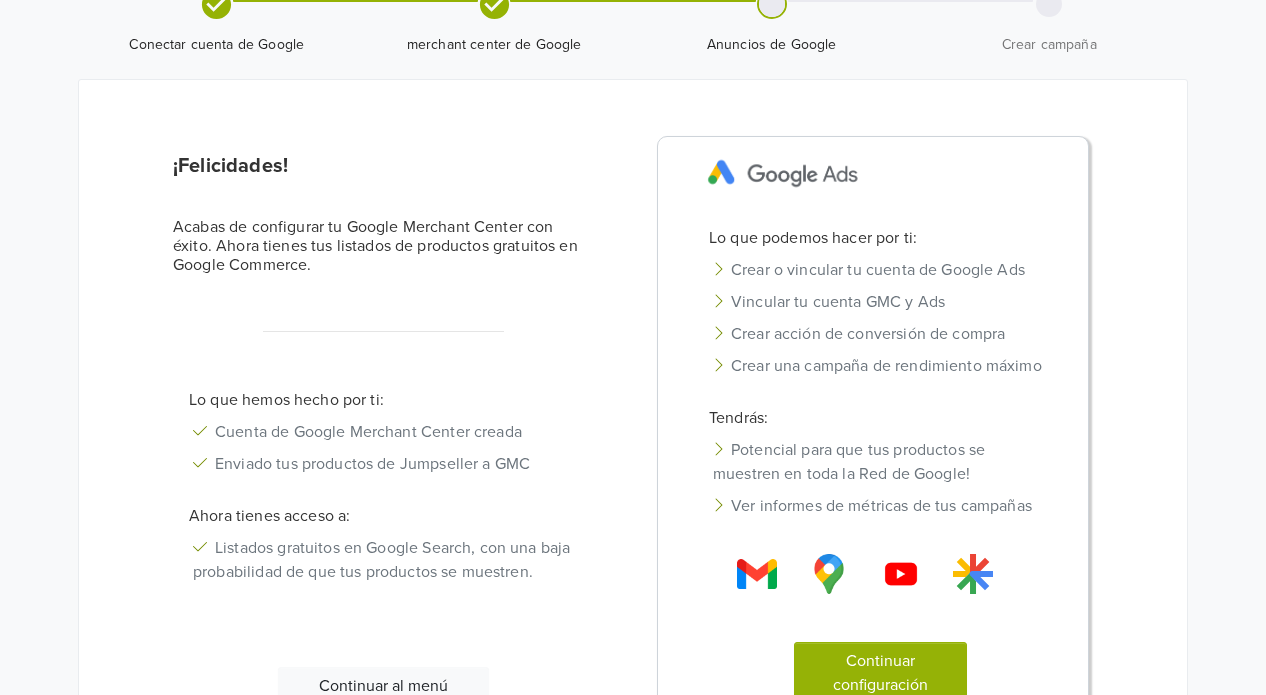 scroll, scrollTop: 94, scrollLeft: 0, axis: vertical 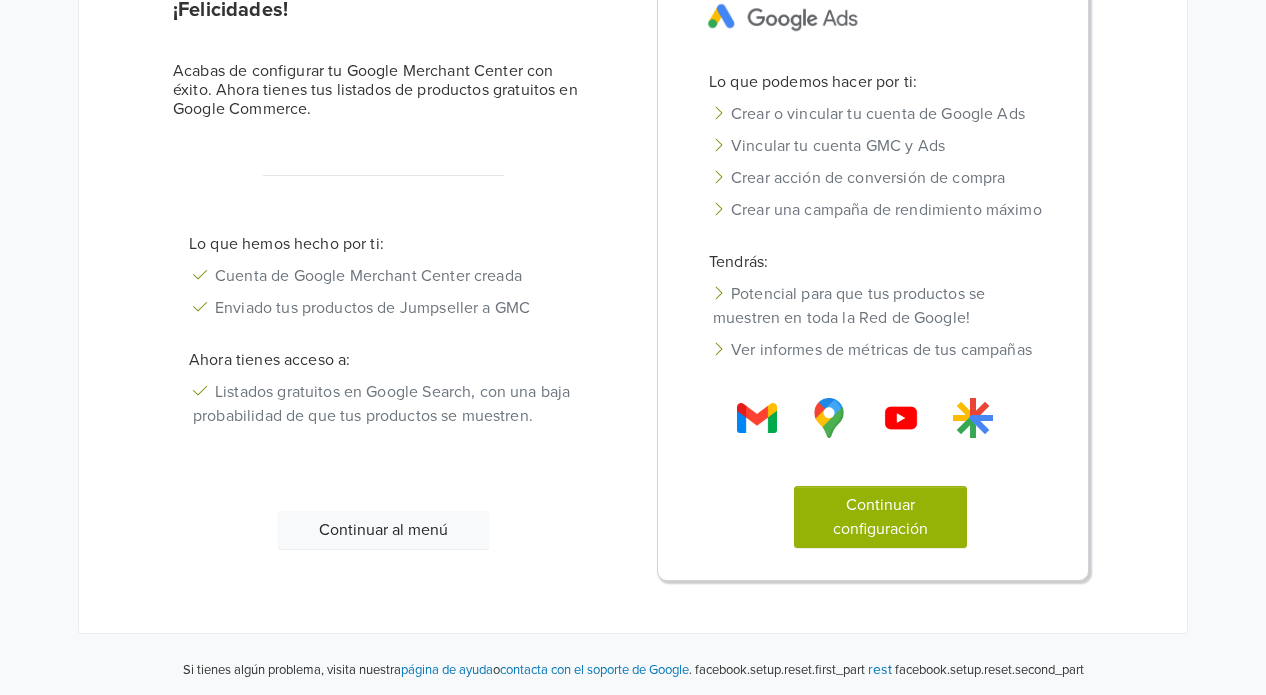 click on "Continuar configuración" at bounding box center (880, 517) 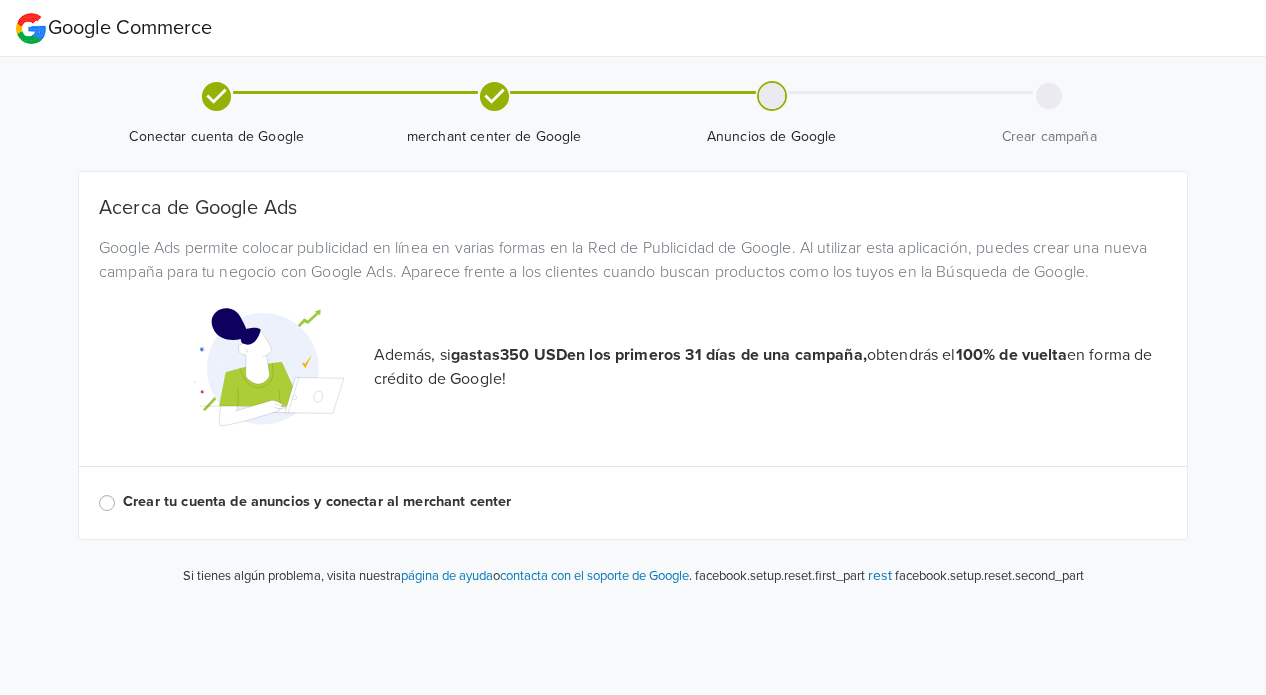 scroll, scrollTop: 0, scrollLeft: 0, axis: both 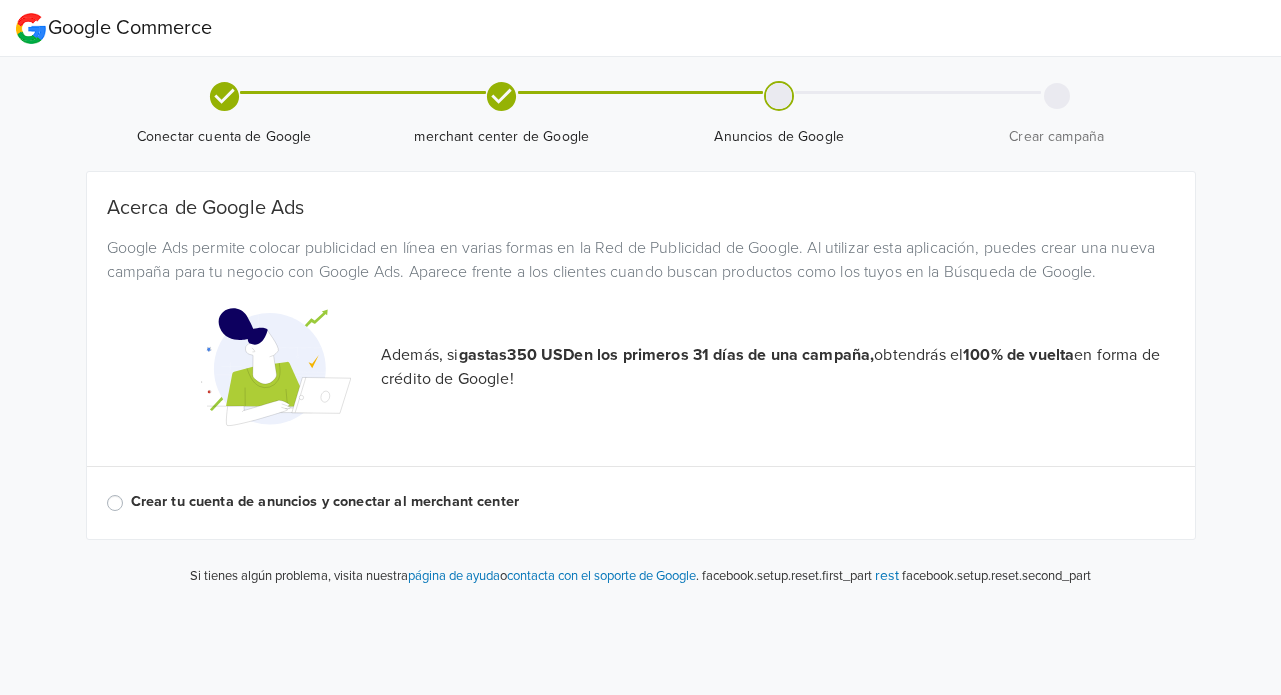 click on "Crear tu cuenta de anuncios y conectar al merchant center" at bounding box center (653, 502) 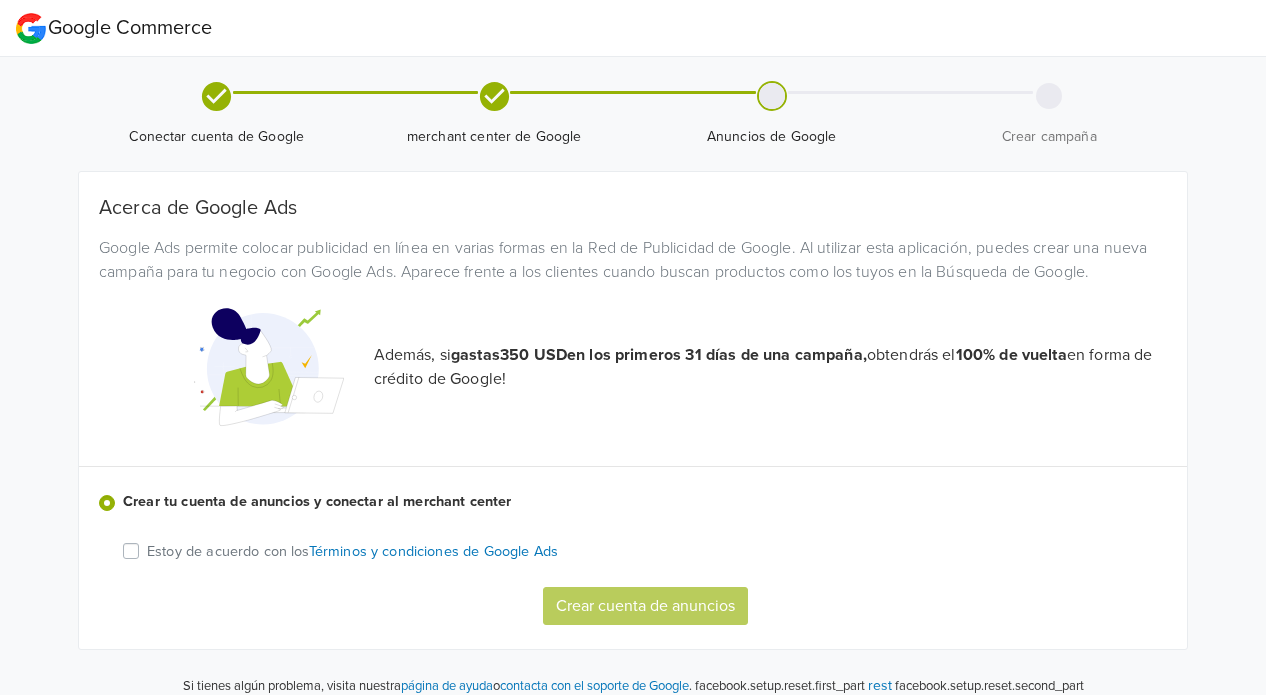 click on "Estoy de acuerdo con los   Términos y condiciones de Google Ads" at bounding box center [352, 550] 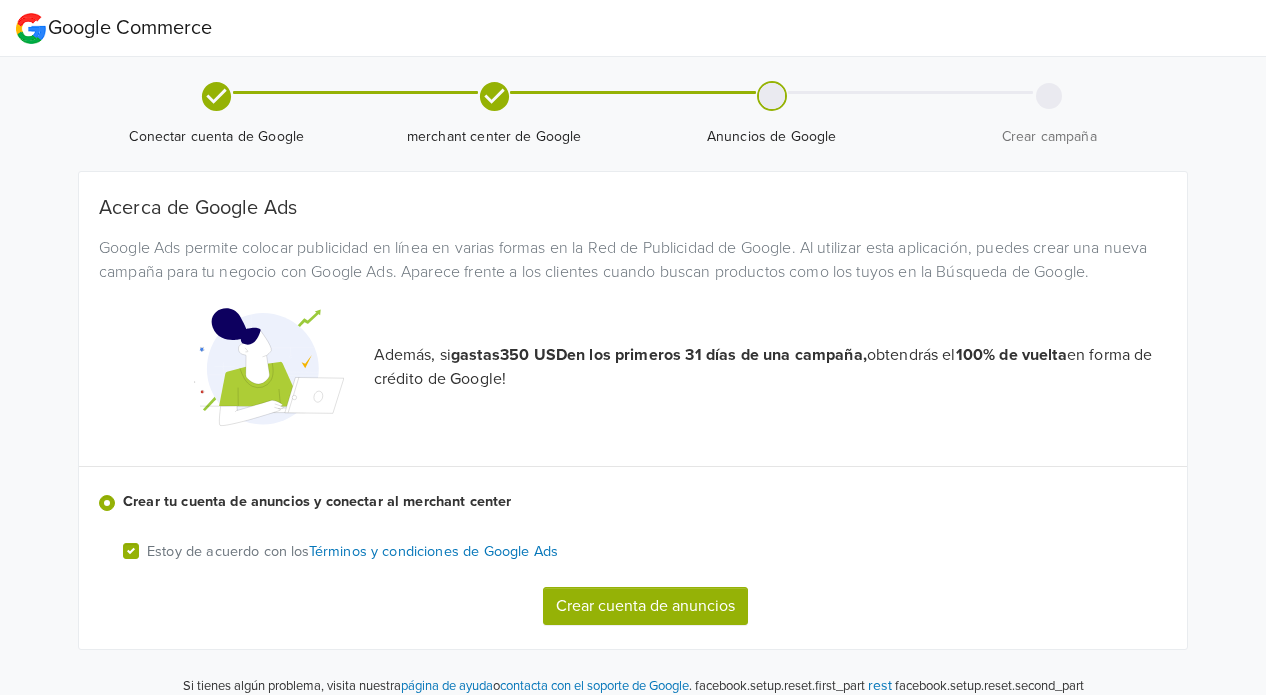 click on "Crear cuenta de anuncios" at bounding box center [645, 606] 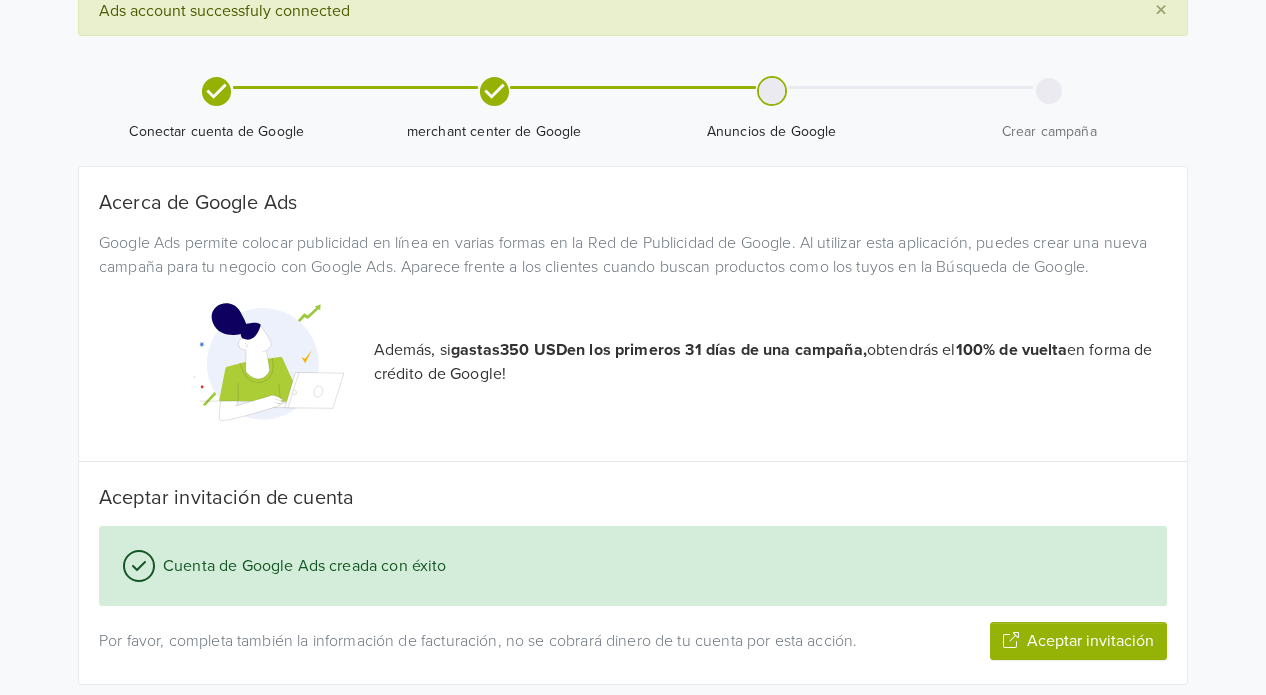 scroll, scrollTop: 142, scrollLeft: 0, axis: vertical 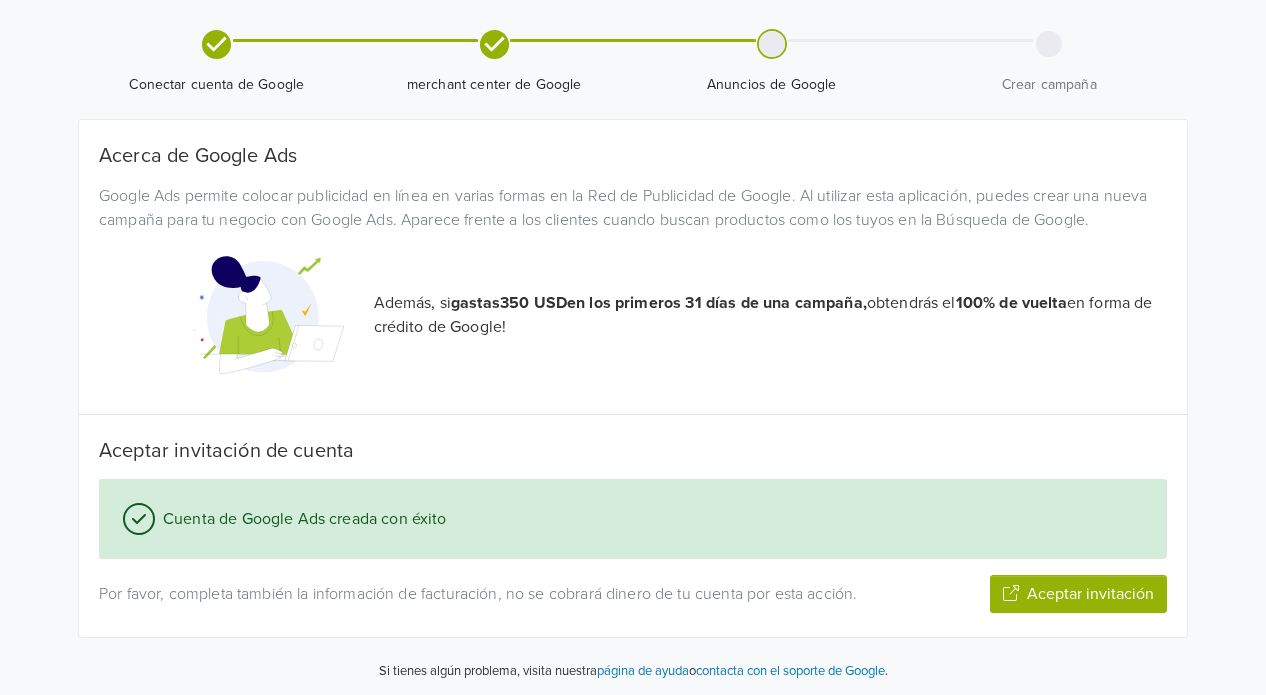 click on "Aceptar invitación" at bounding box center [1078, 594] 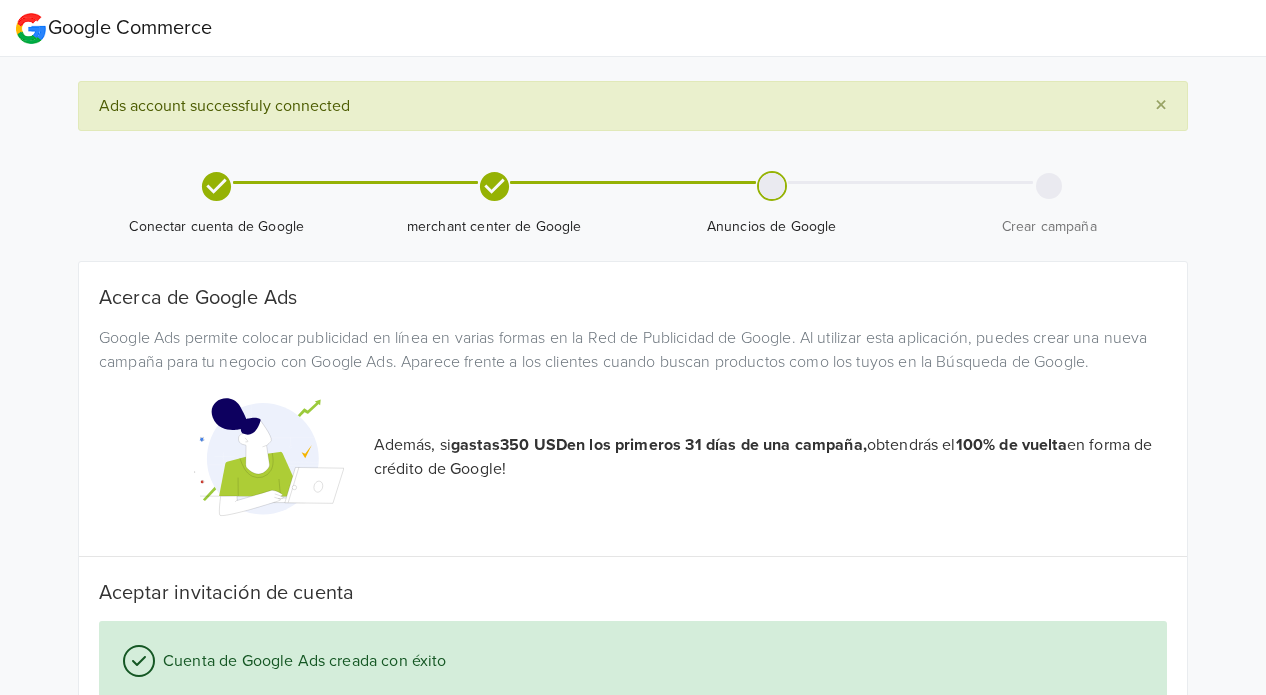 scroll, scrollTop: 146, scrollLeft: 0, axis: vertical 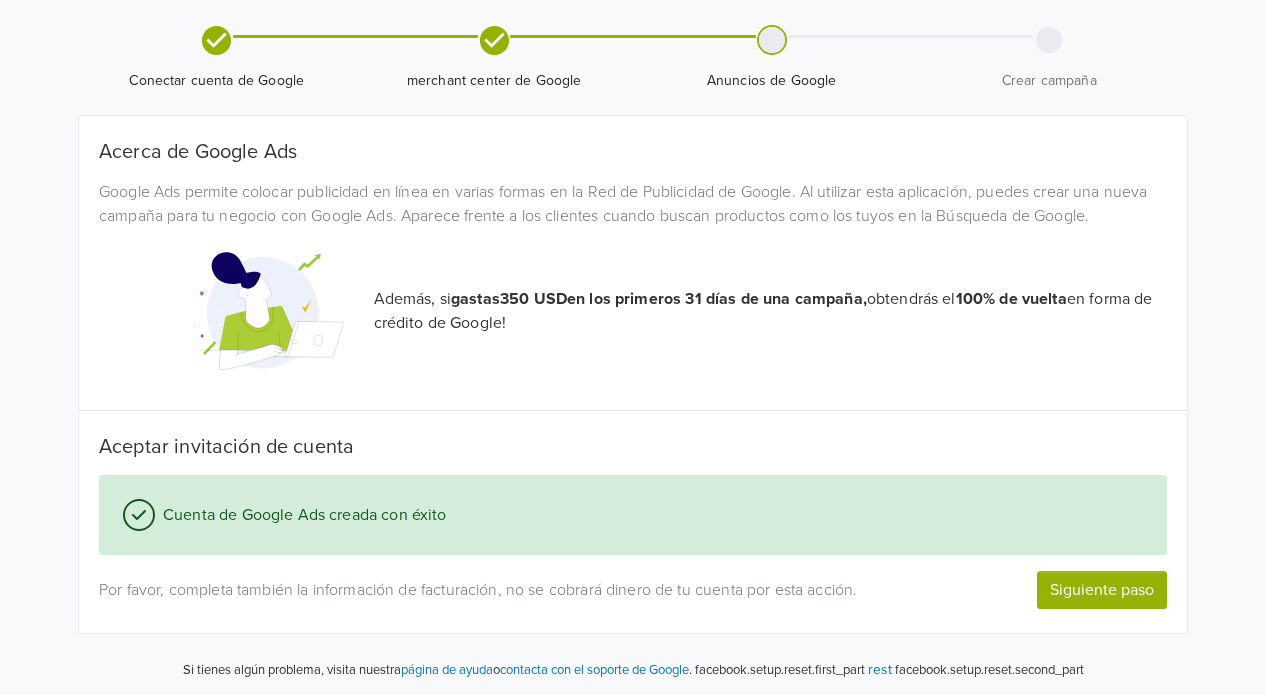 click on "Siguiente paso" at bounding box center [1102, 590] 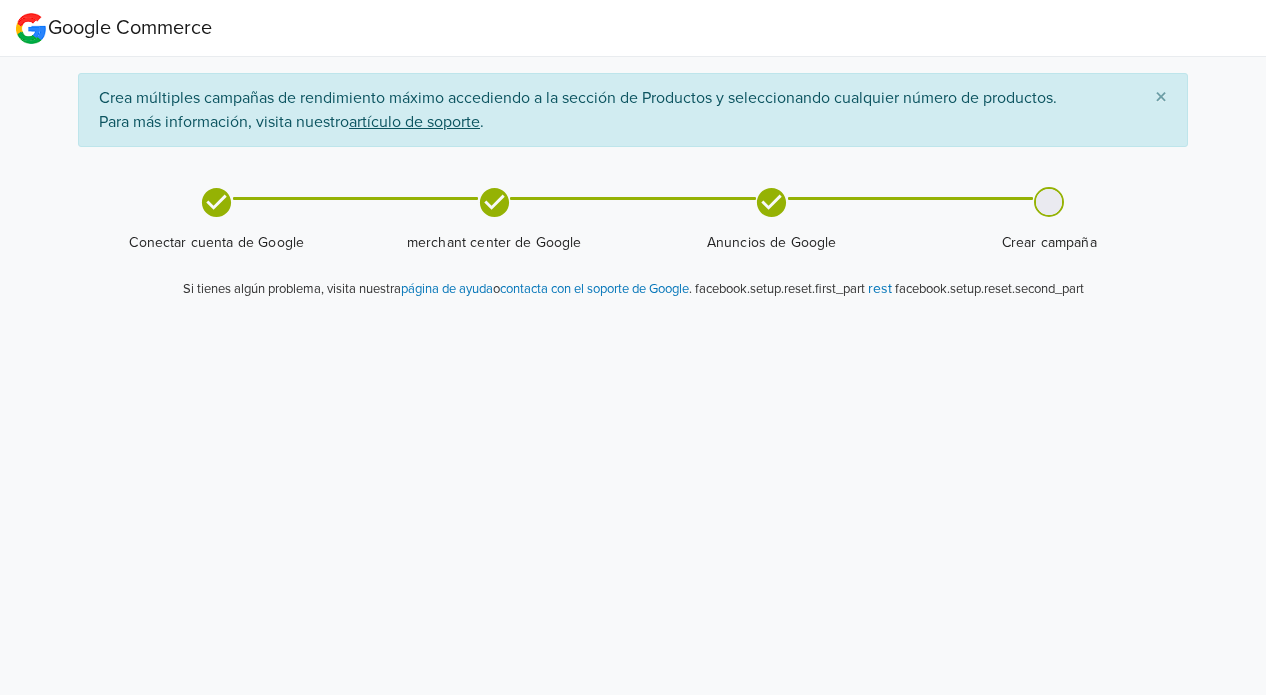 scroll, scrollTop: 0, scrollLeft: 0, axis: both 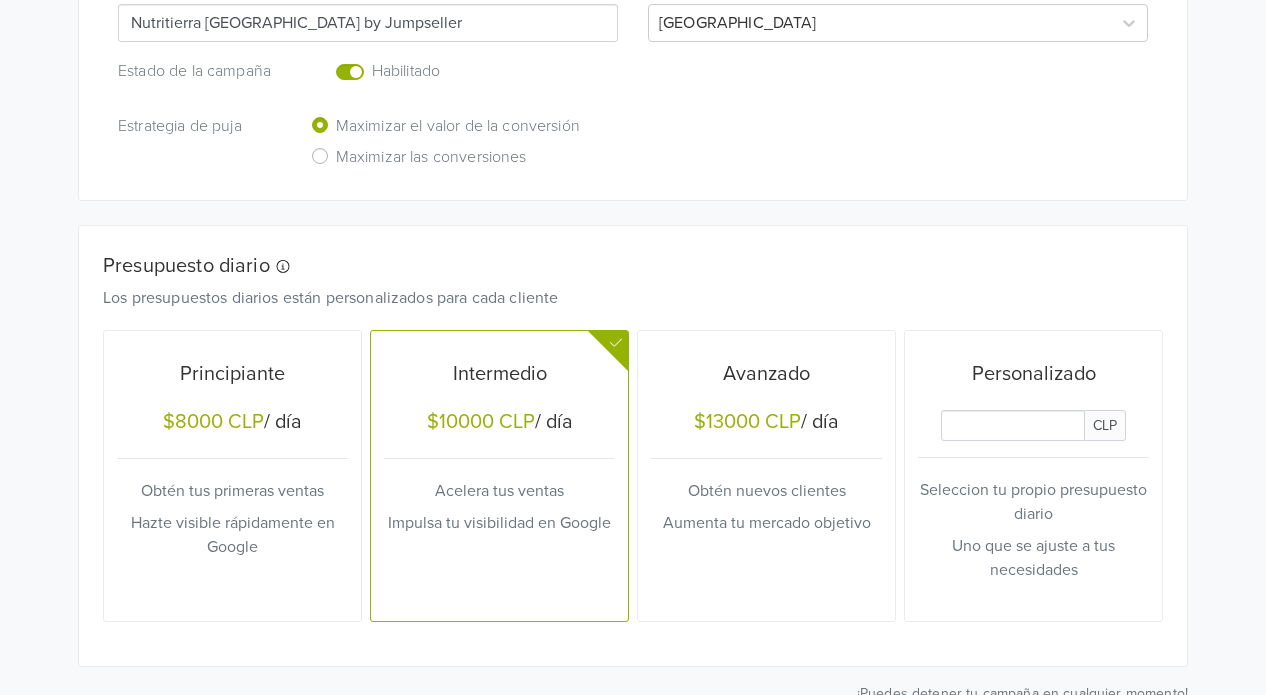 click at bounding box center [1013, 425] 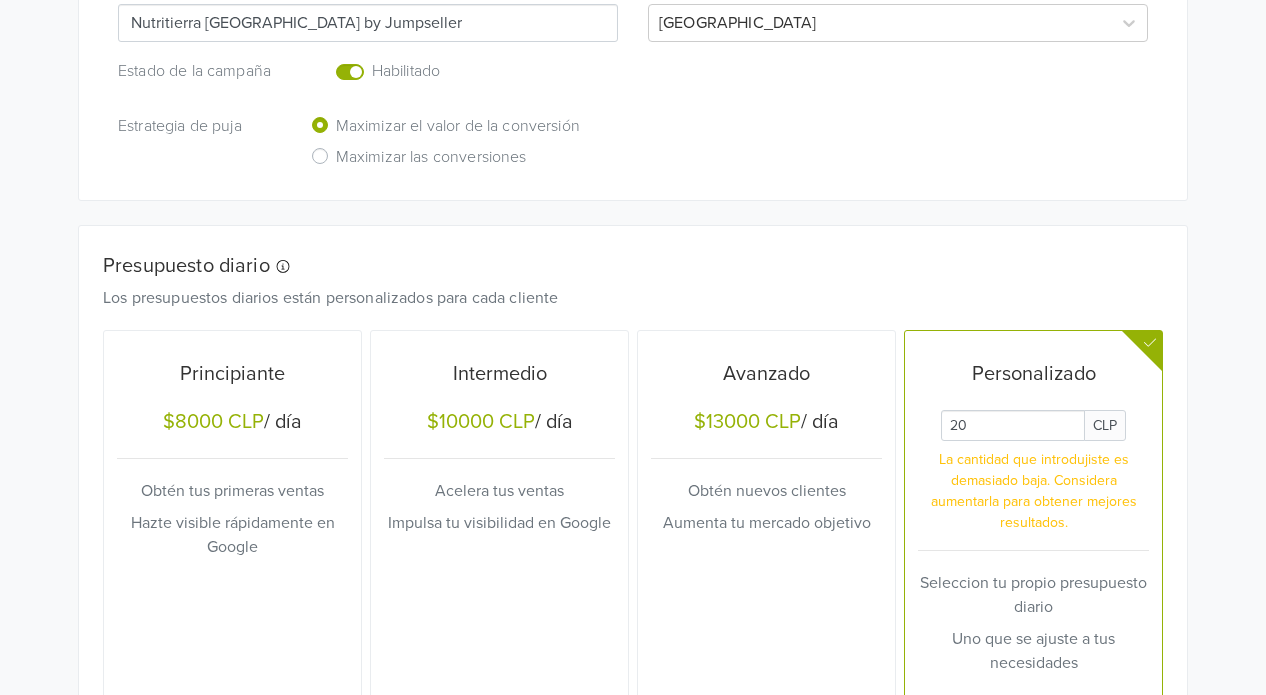 type on "2" 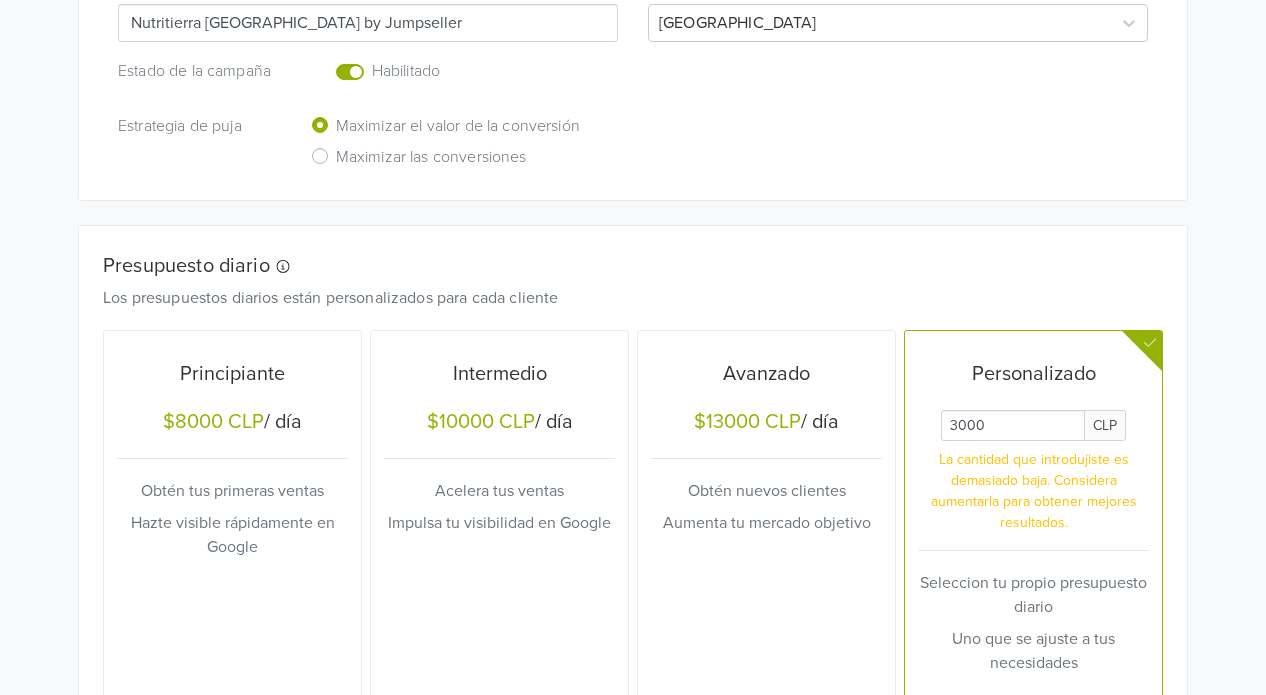 click on "Presupuesto diario Los presupuestos diarios están personalizados para cada cliente Principiante $8000 CLP  / día Obtén tus primeras ventas Hazte visible rápidamente en Google Intermedio $10000 CLP  / día Acelera tus ventas Impulsa tu visibilidad en Google Avanzado $13000 CLP  / día Obtén nuevos clientes Aumenta tu mercado objetivo Personalizado CLP La cantidad que introdujiste es demasiado baja. Considera aumentarla para obtener mejores resultados. Seleccion tu propio presupuesto diario Uno que se ajuste a tus necesidades" at bounding box center [633, 492] 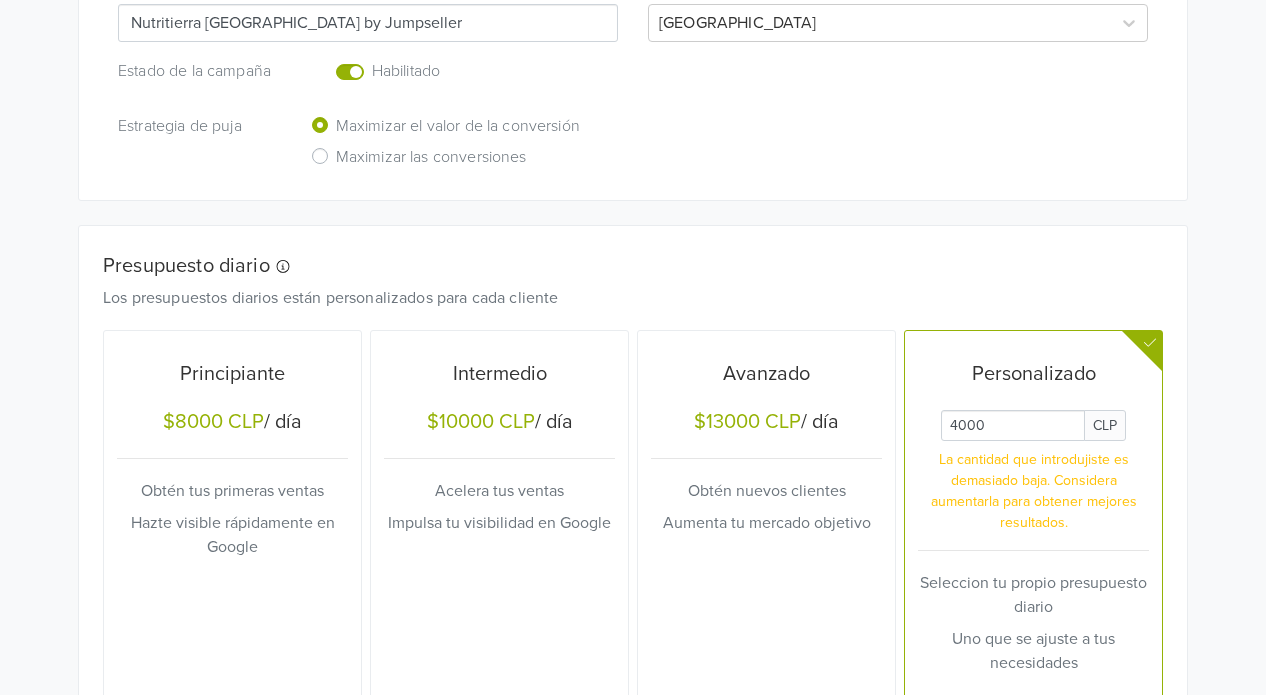 click on "Avanzado $13000 CLP  / día Obtén nuevos clientes Aumenta tu mercado objetivo" at bounding box center [766, 522] 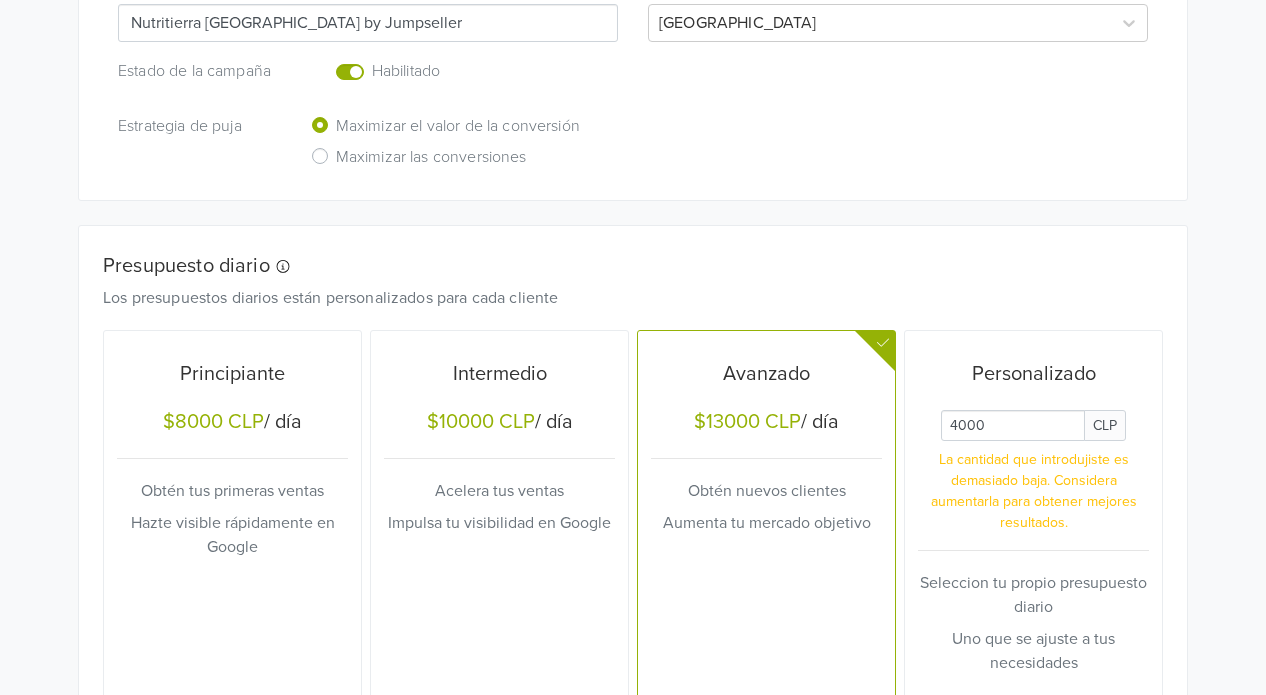 click on "Seleccion tu propio presupuesto diario" at bounding box center [1033, 595] 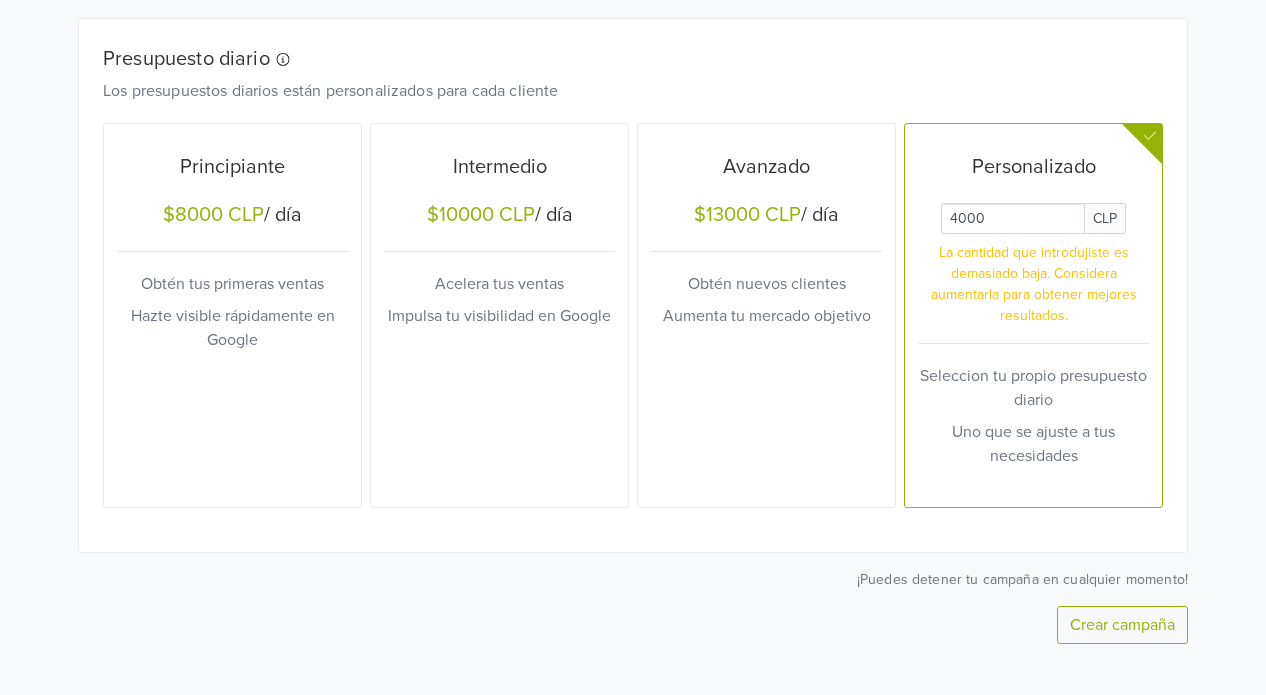 scroll, scrollTop: 832, scrollLeft: 0, axis: vertical 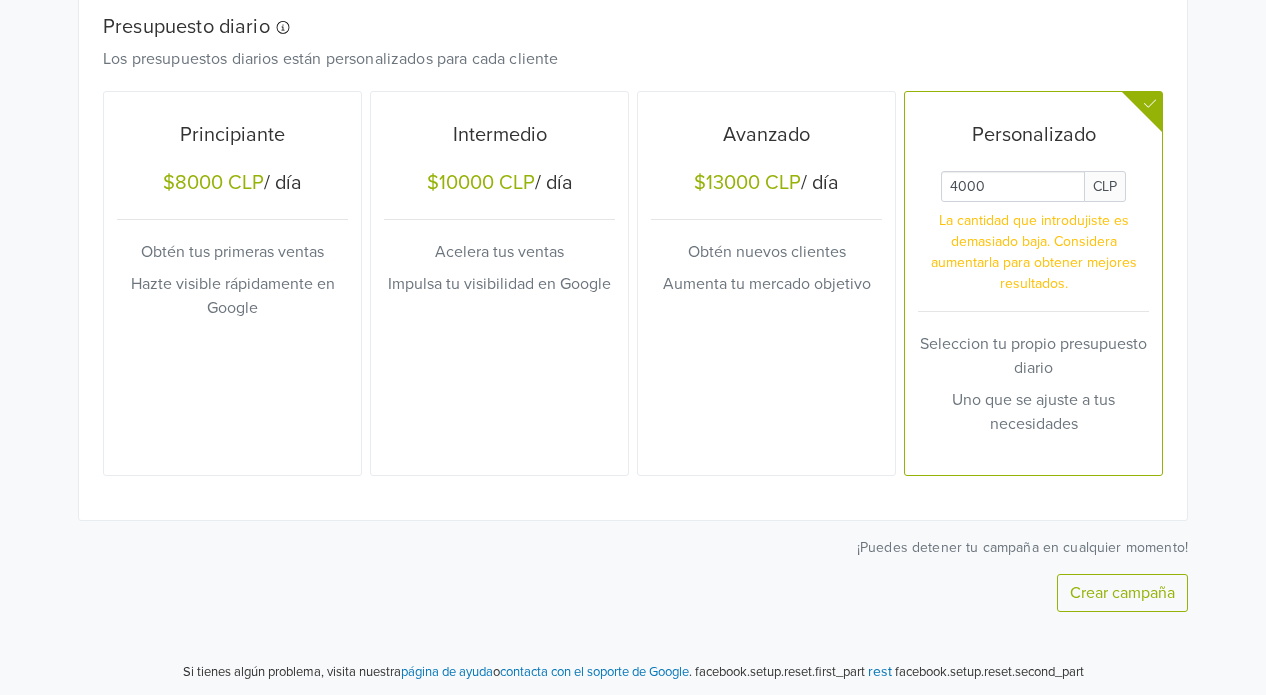 drag, startPoint x: 995, startPoint y: 181, endPoint x: 819, endPoint y: 188, distance: 176.13914 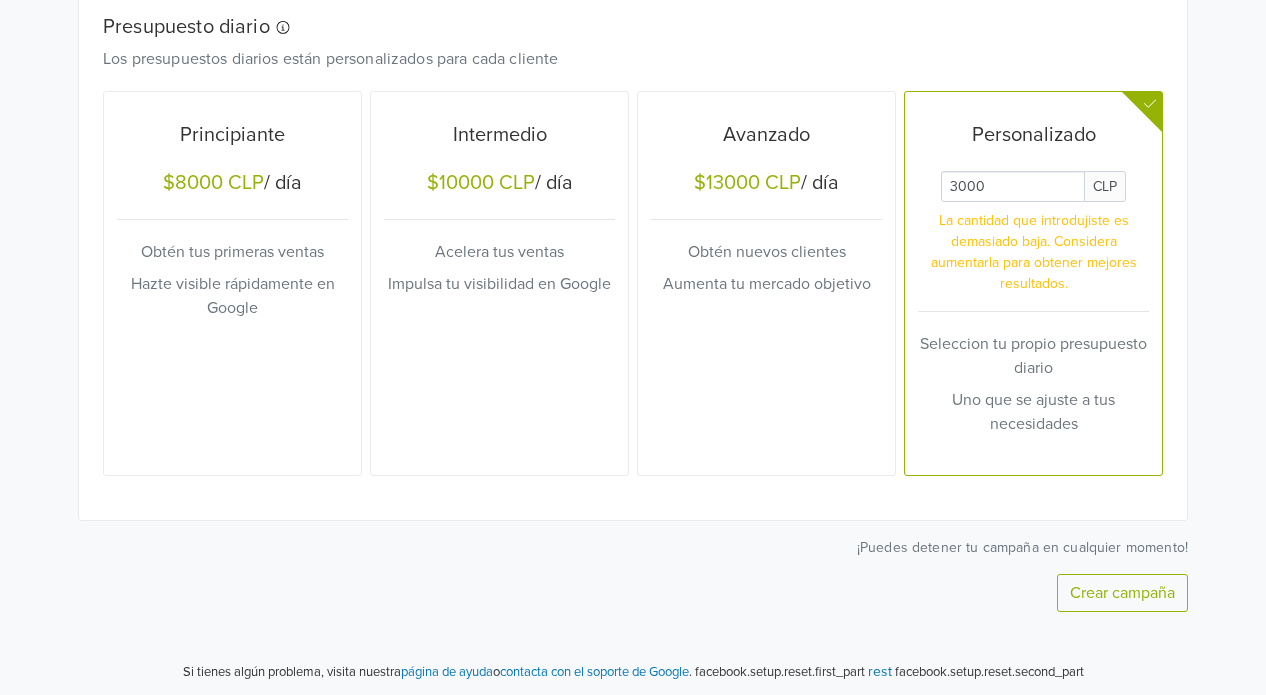 type on "3000" 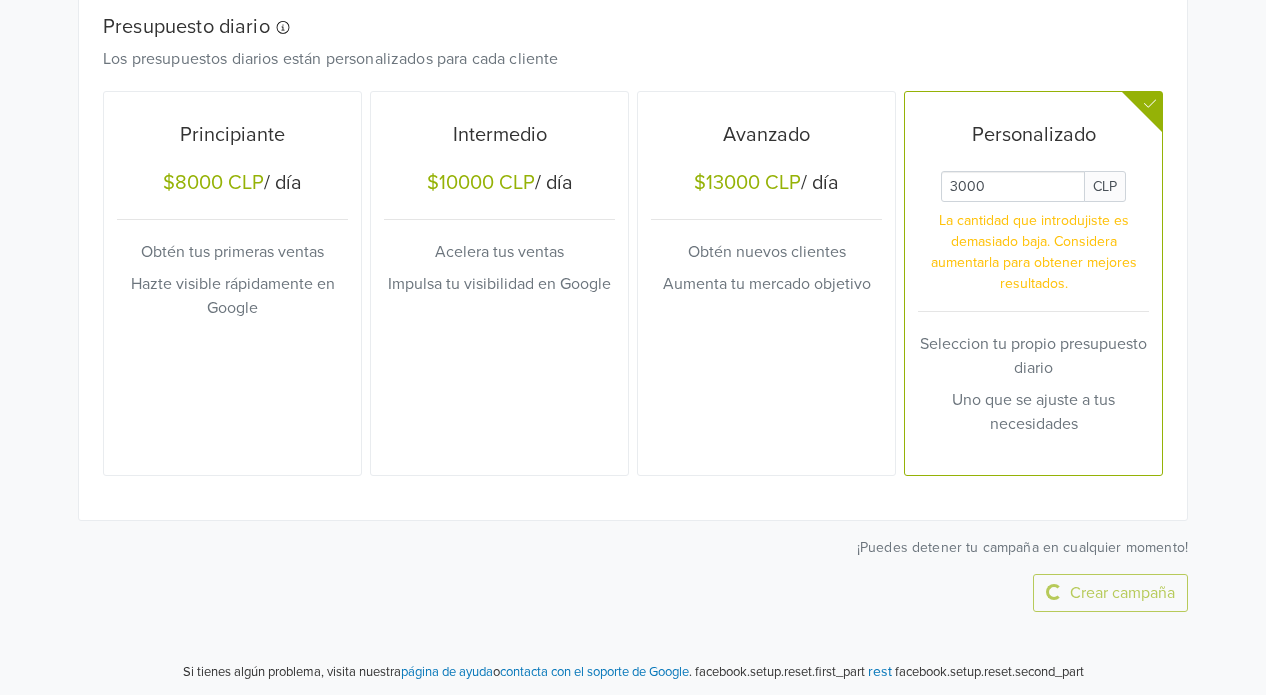 scroll, scrollTop: 0, scrollLeft: 0, axis: both 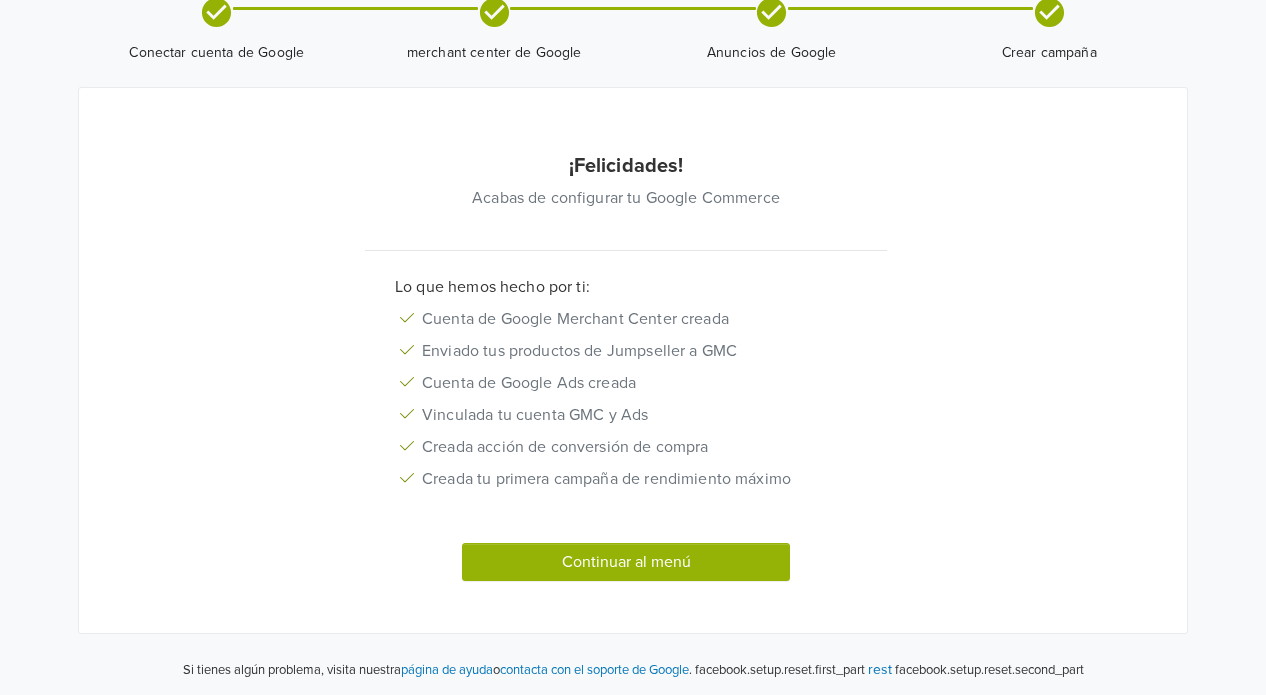 click on "Continuar al menú" at bounding box center [626, 562] 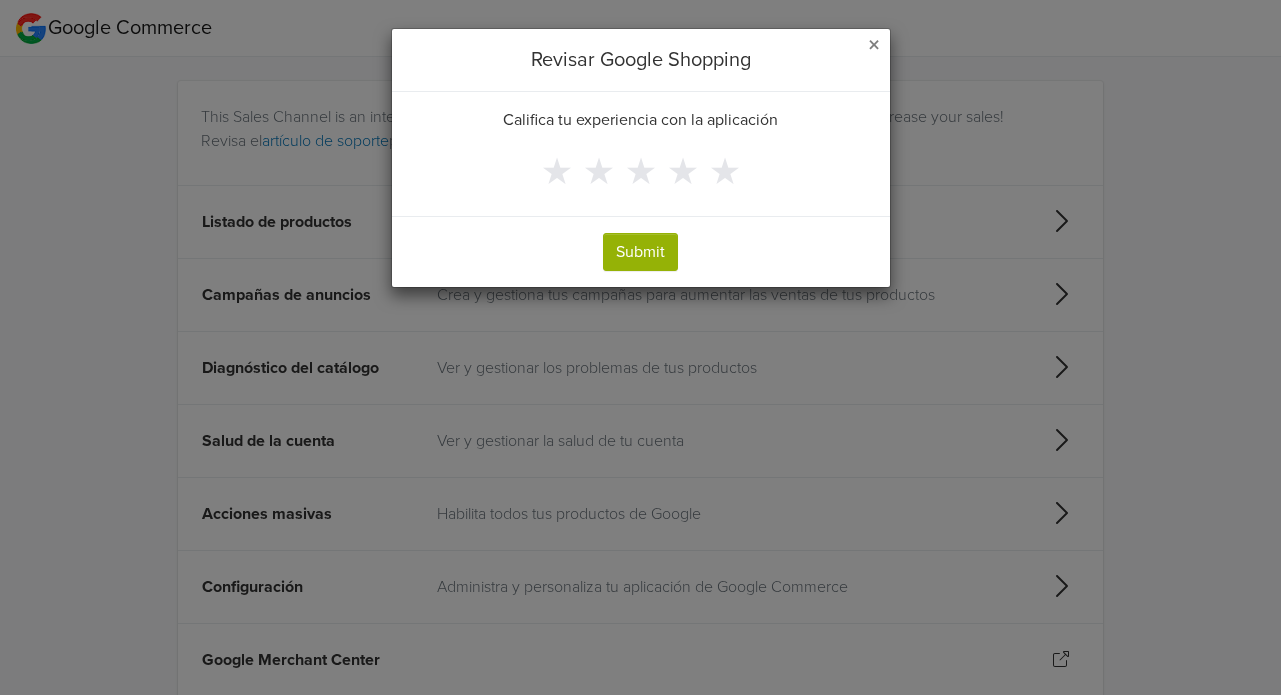 click on "×" at bounding box center [874, 45] 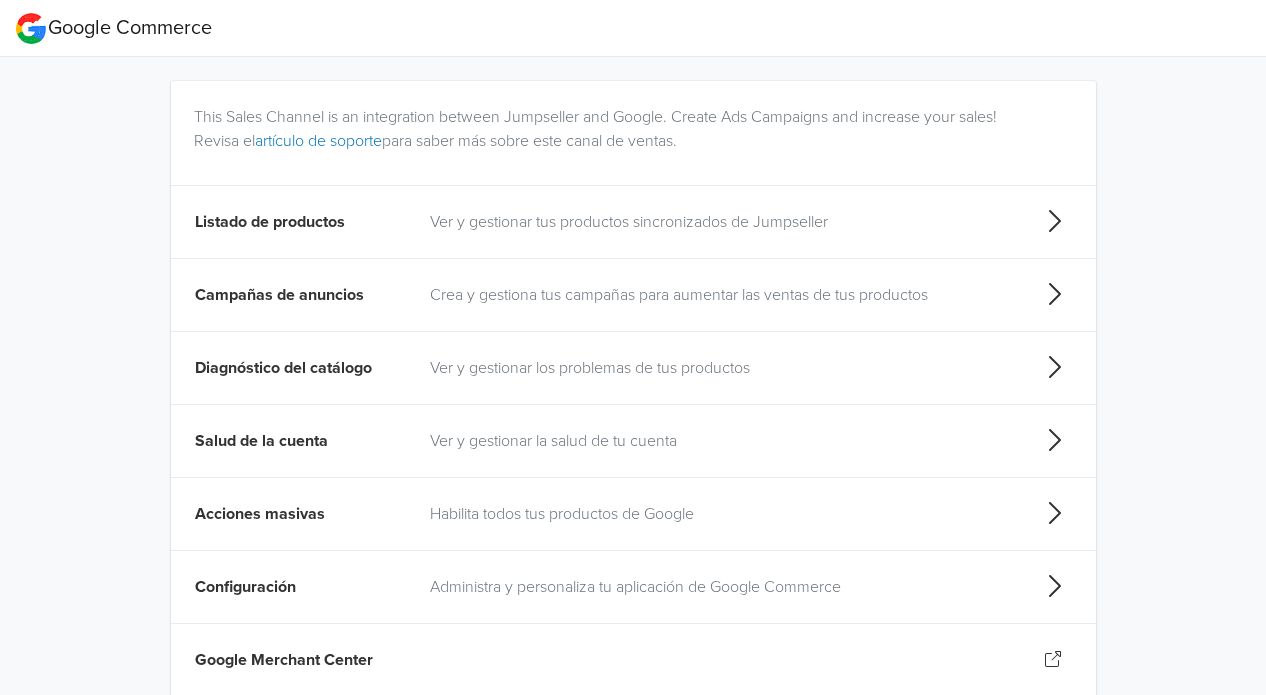 scroll, scrollTop: 72, scrollLeft: 0, axis: vertical 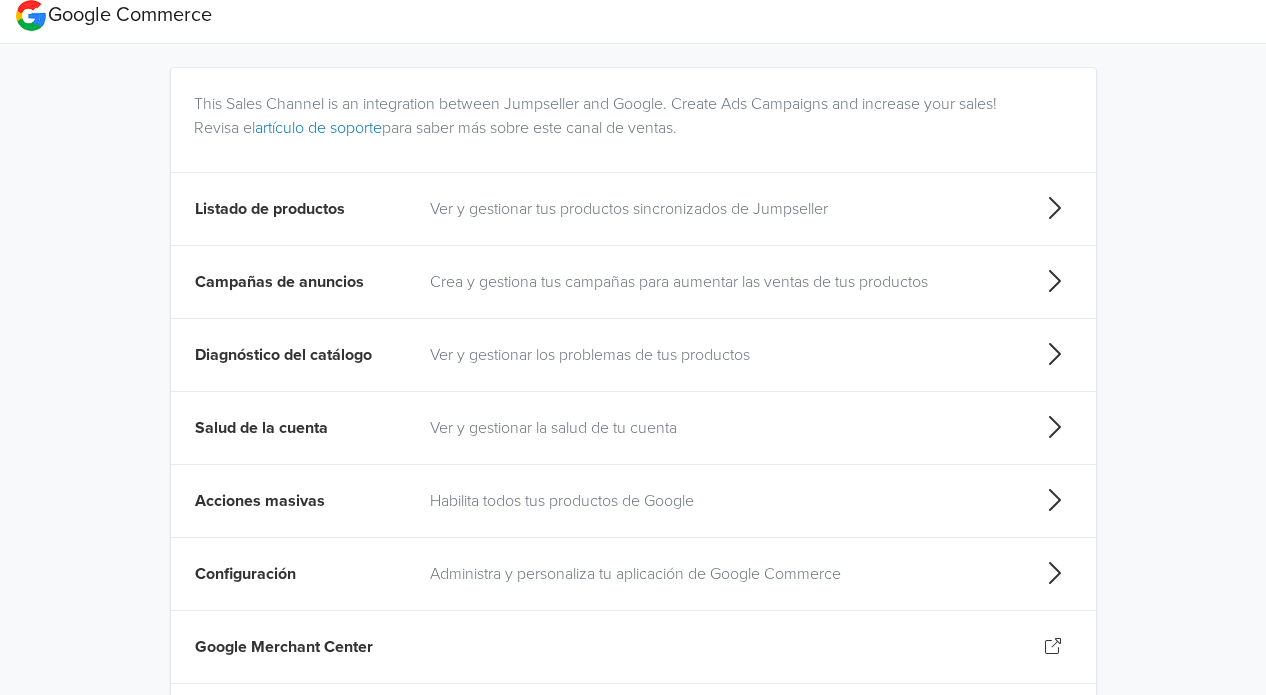 click on "Ver y gestionar tus productos sincronizados de Jumpseller" at bounding box center [720, 209] 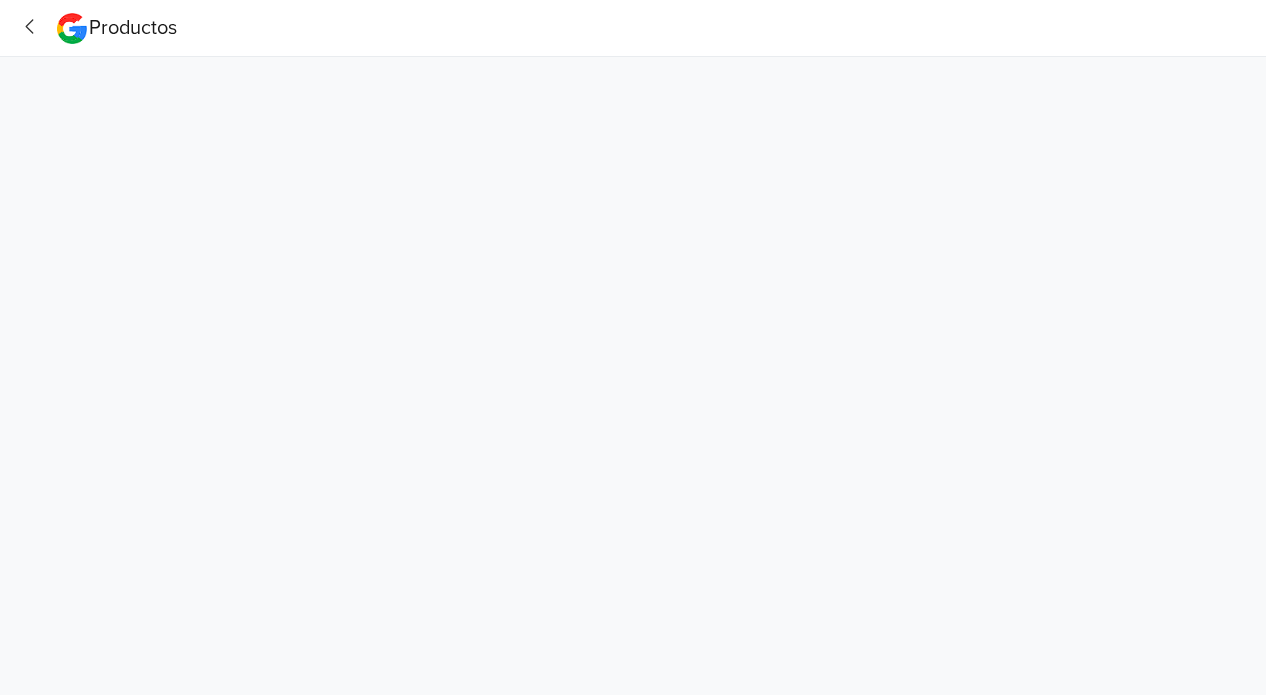 scroll, scrollTop: 0, scrollLeft: 0, axis: both 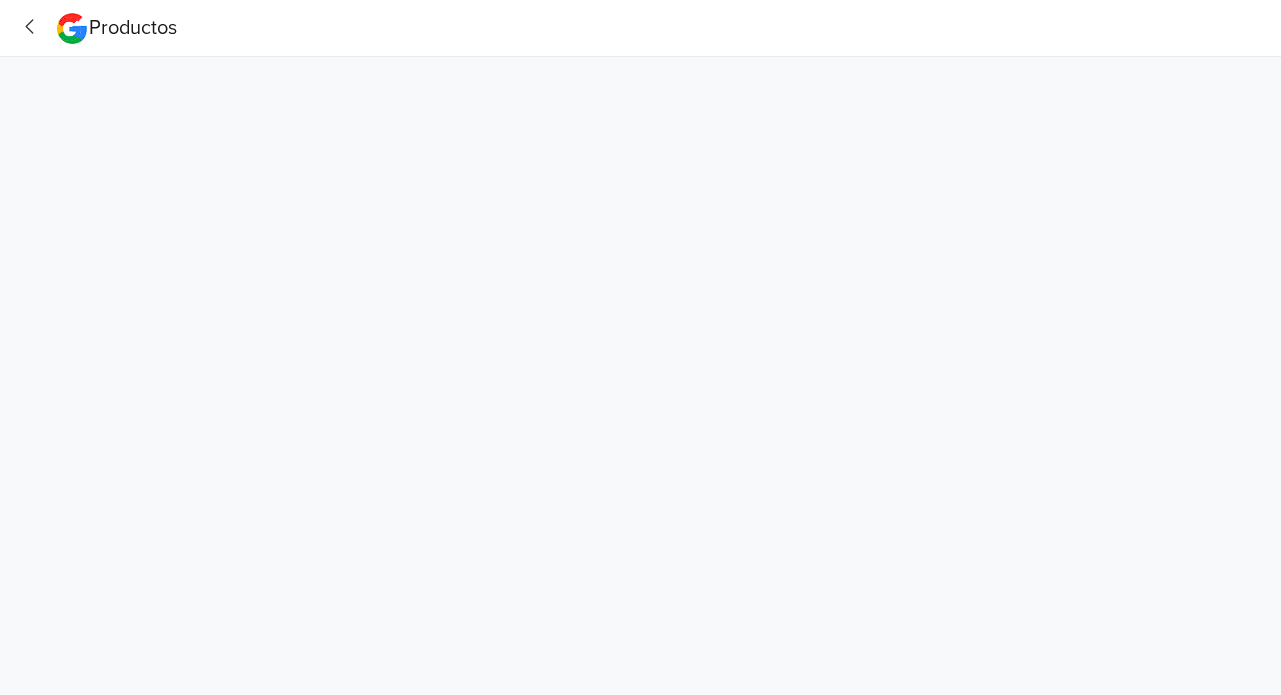 click 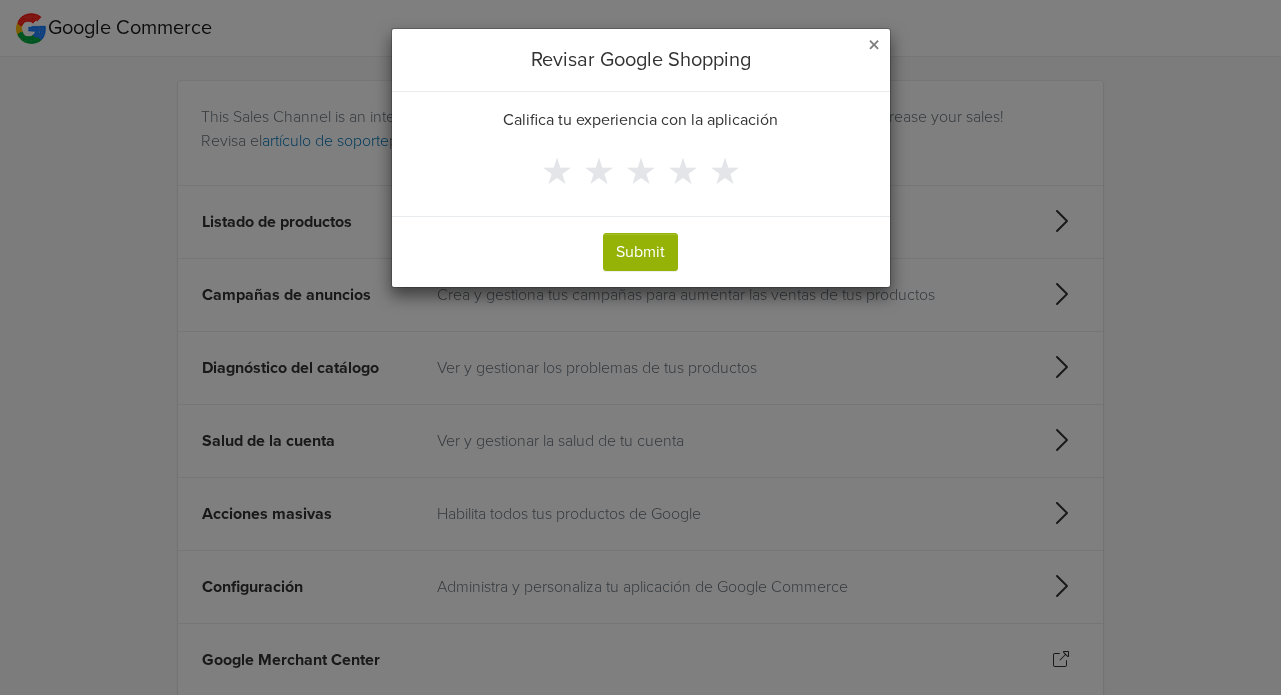 click on "×" at bounding box center [874, 45] 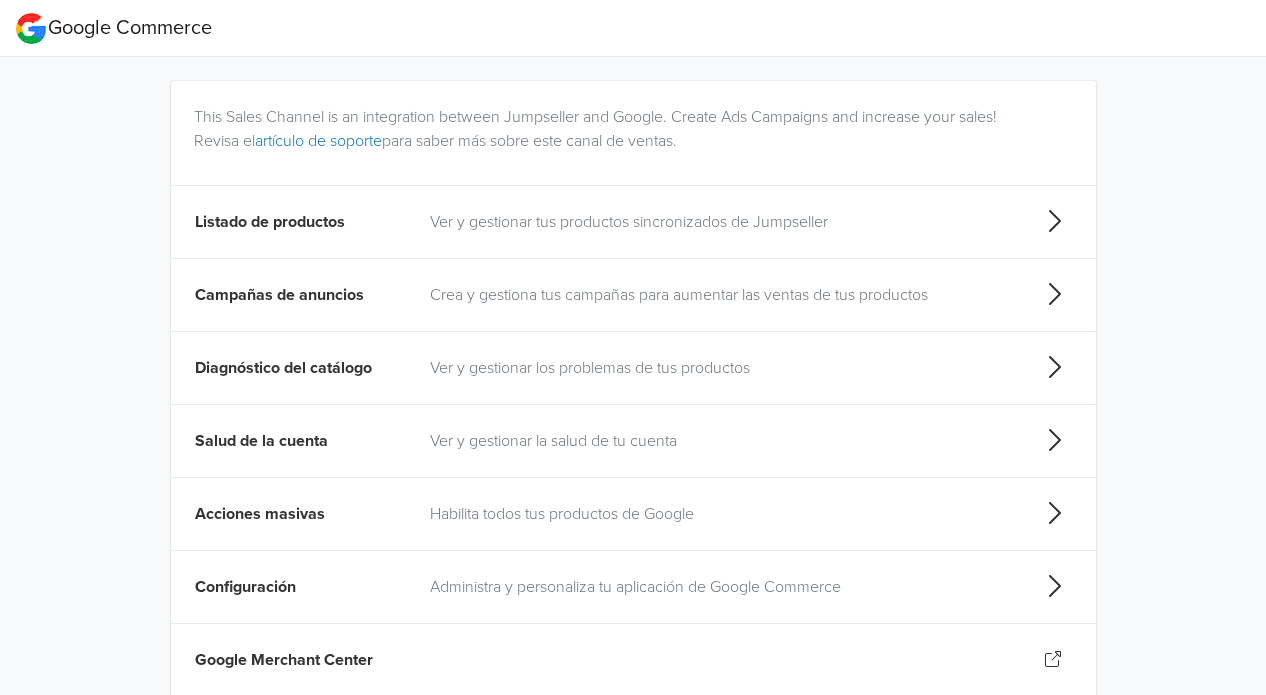 click on "Ver y gestionar tus productos sincronizados de Jumpseller" at bounding box center (720, 222) 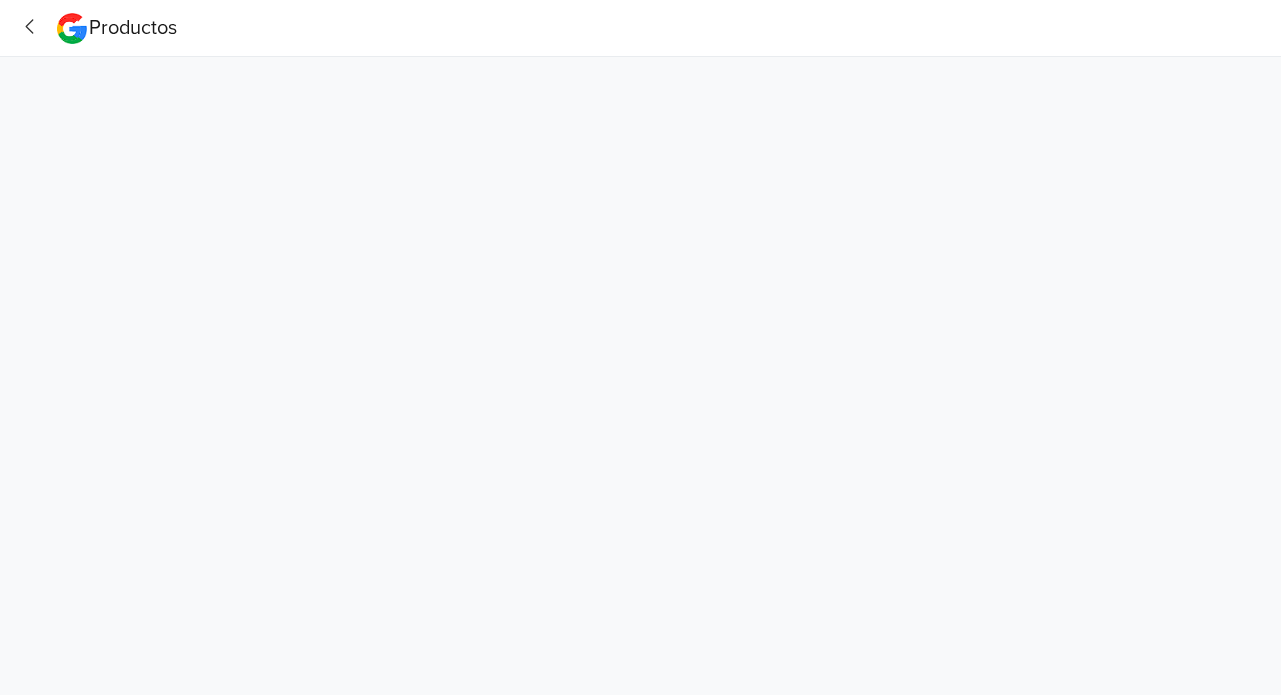 click 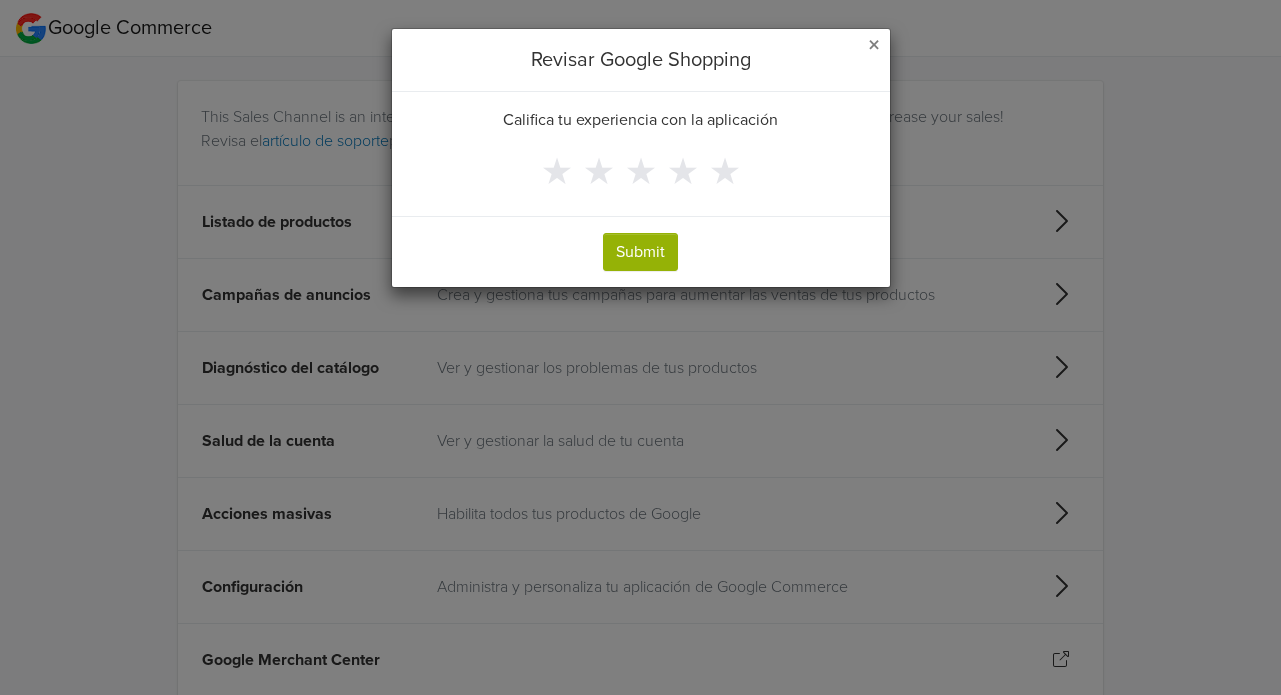 click on "×" at bounding box center (874, 45) 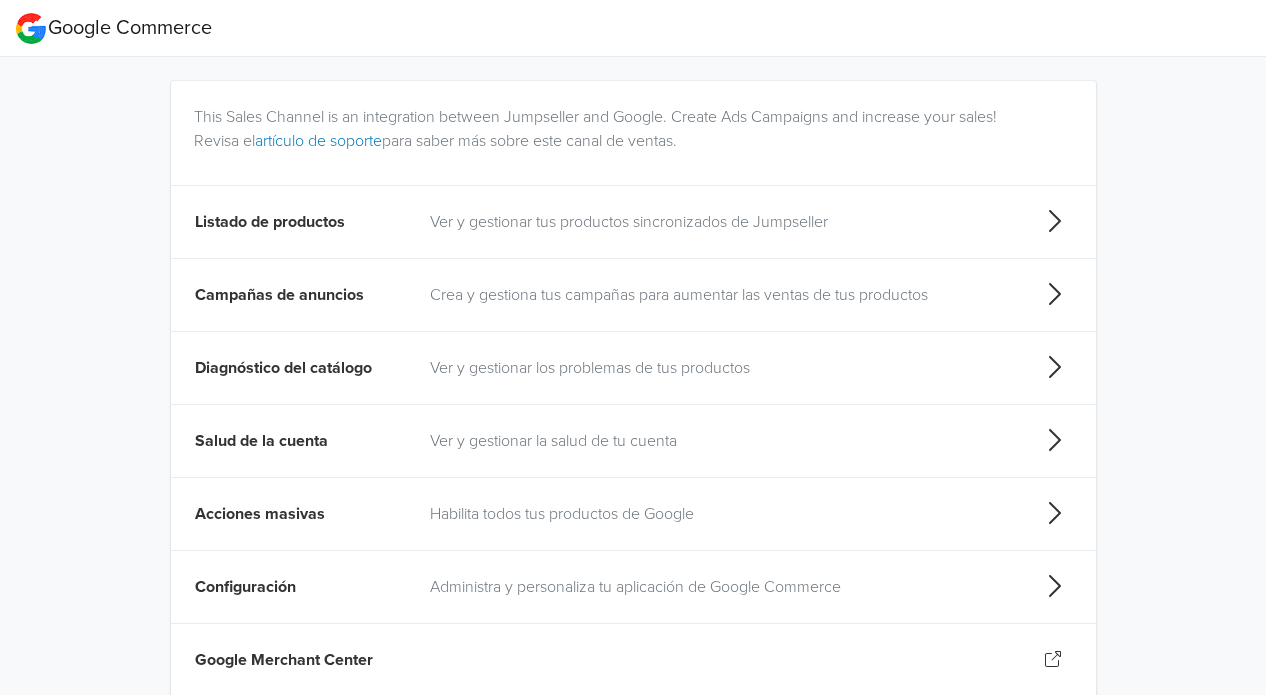 click on "Crea y gestiona tus campañas para aumentar las ventas de tus productos" at bounding box center [720, 295] 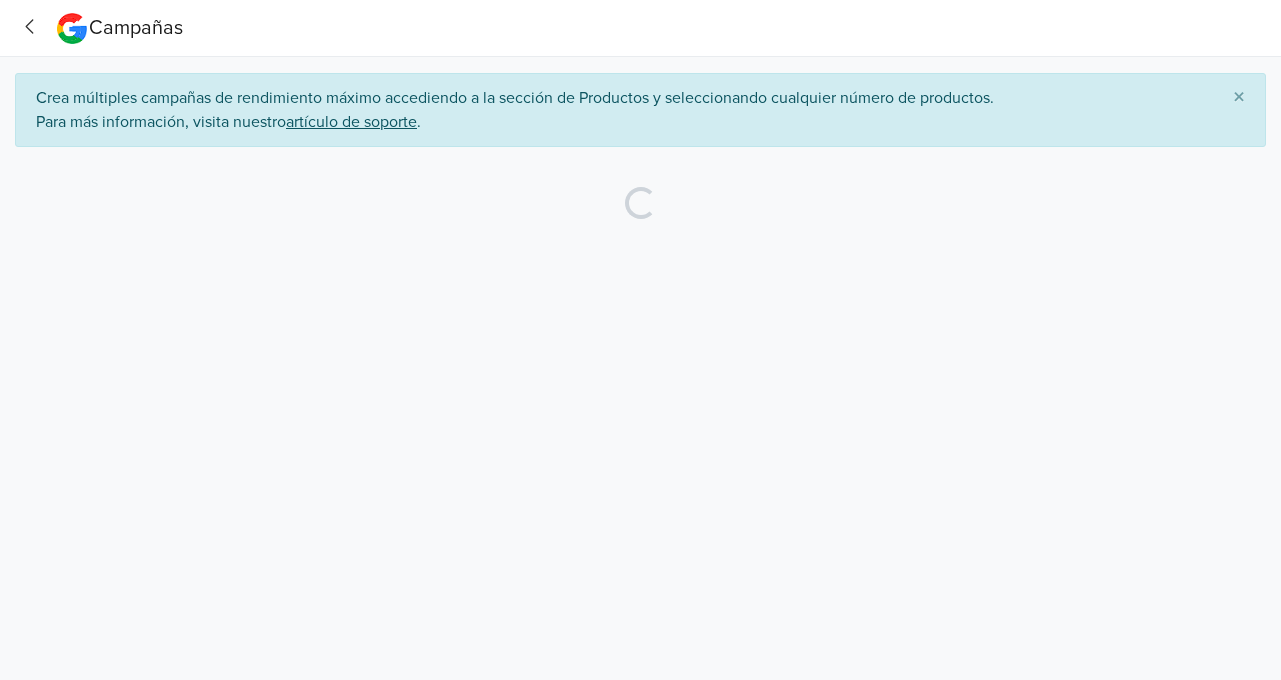 click on "Campañas Crea múltiples campañas de rendimiento máximo accediendo a la sección de Productos y seleccionando cualquier número de productos. Para más información, visita nuestro  artículo de soporte . × Loading..." at bounding box center [640, 121] 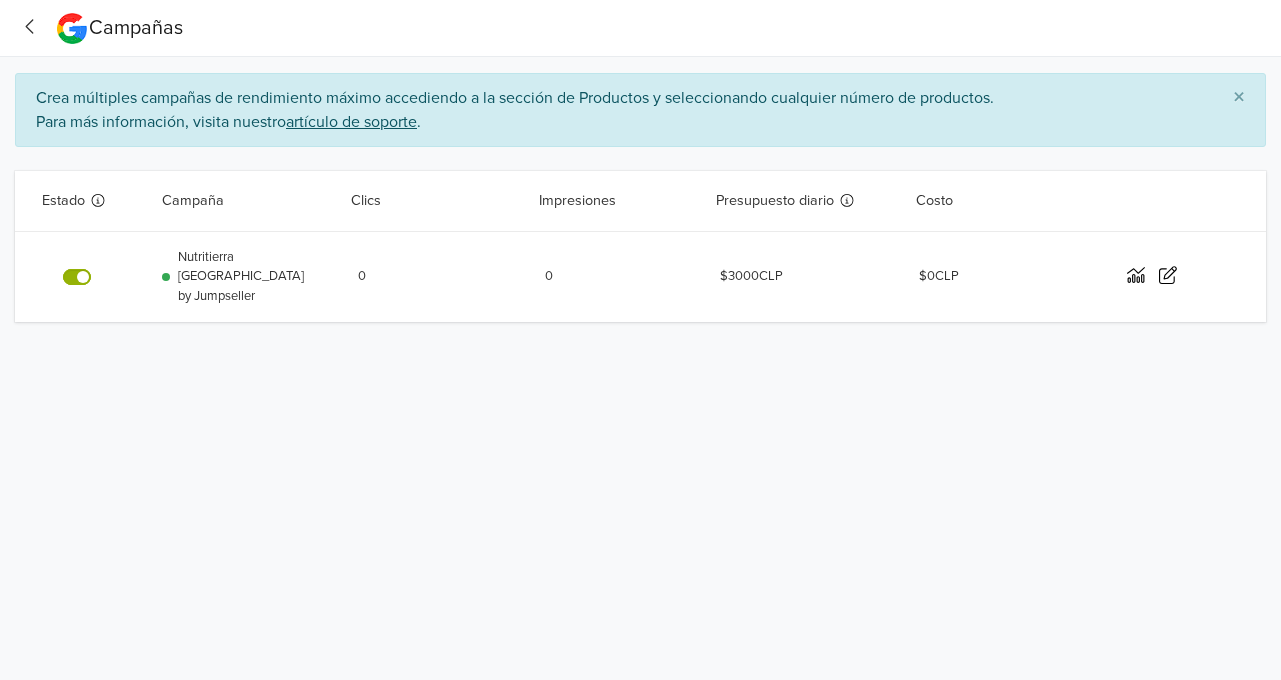 click 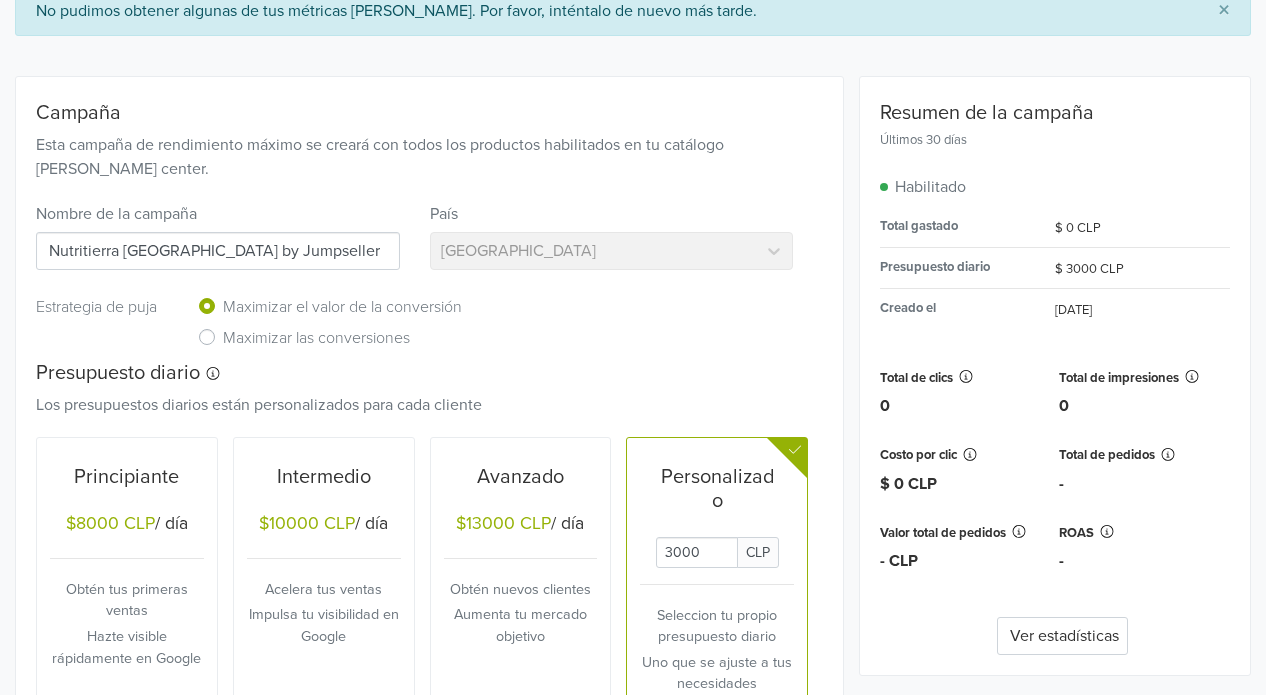 scroll, scrollTop: 210, scrollLeft: 0, axis: vertical 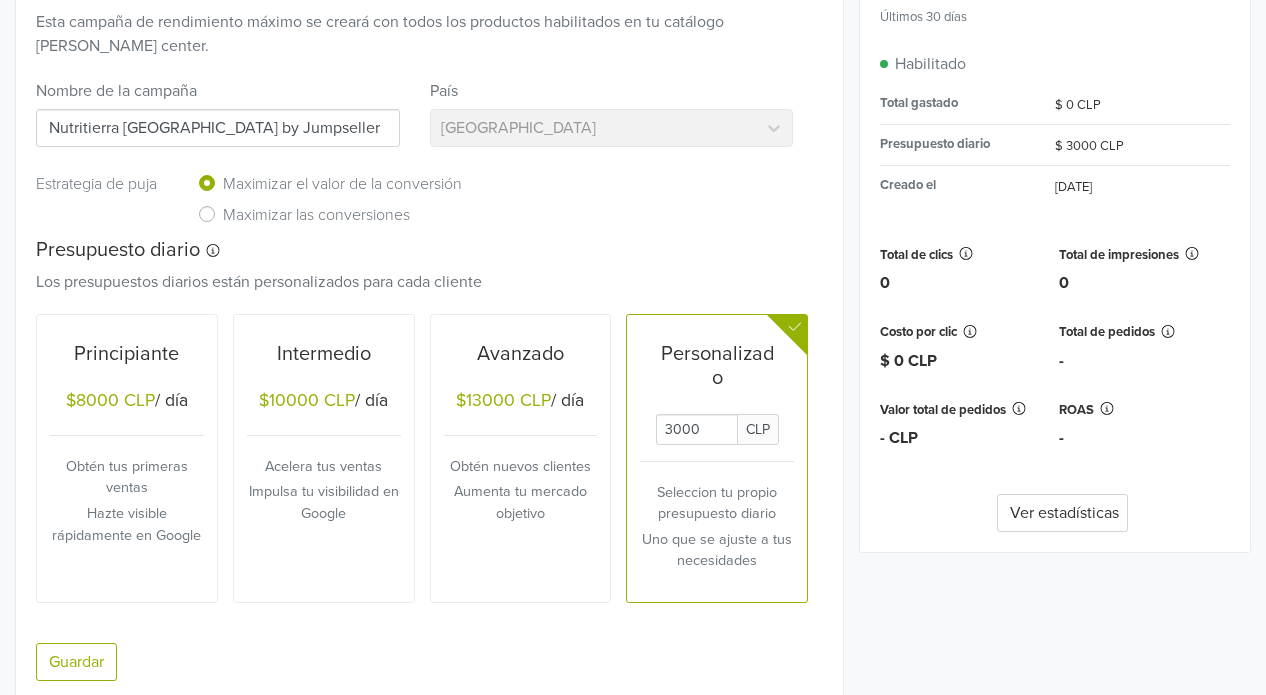 click on "Ver estadísticas" at bounding box center [1062, 513] 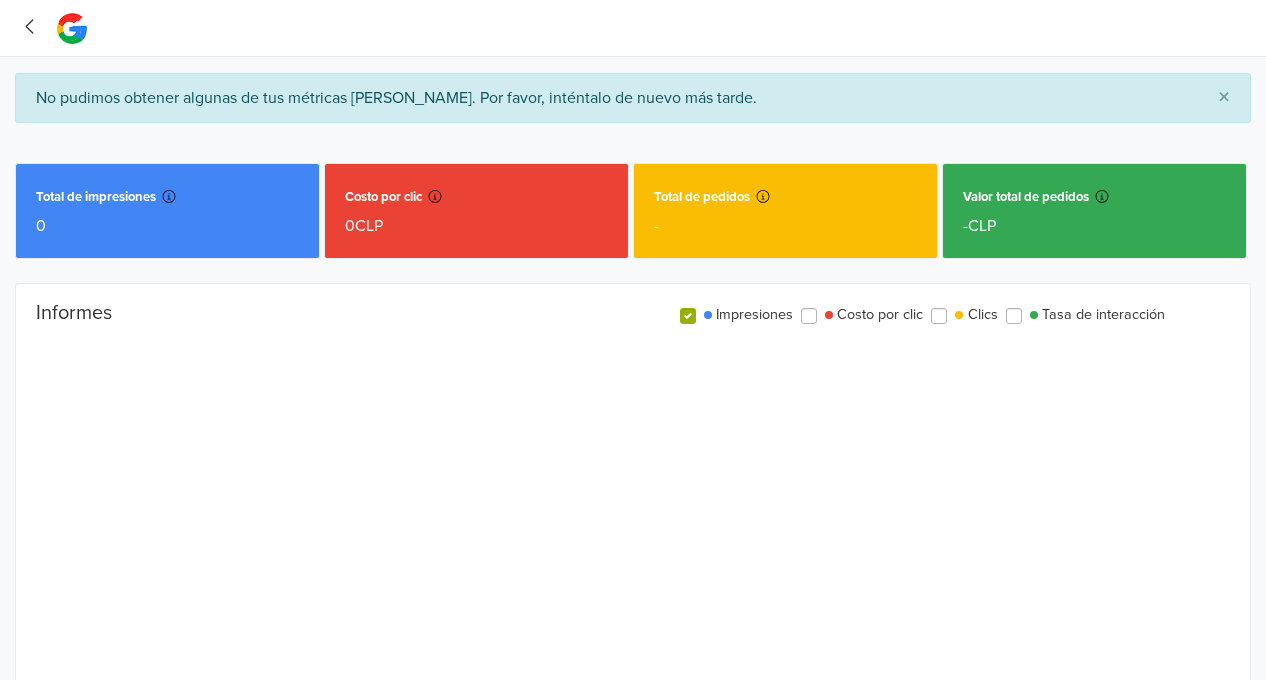 click 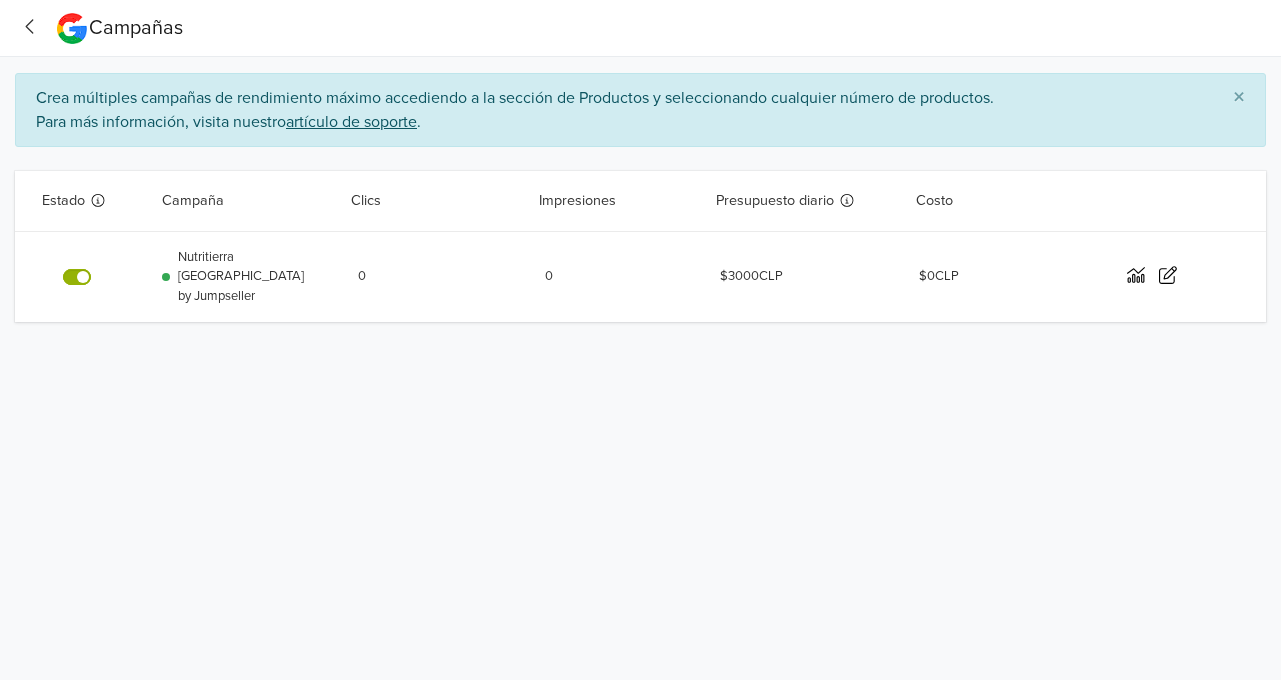 click 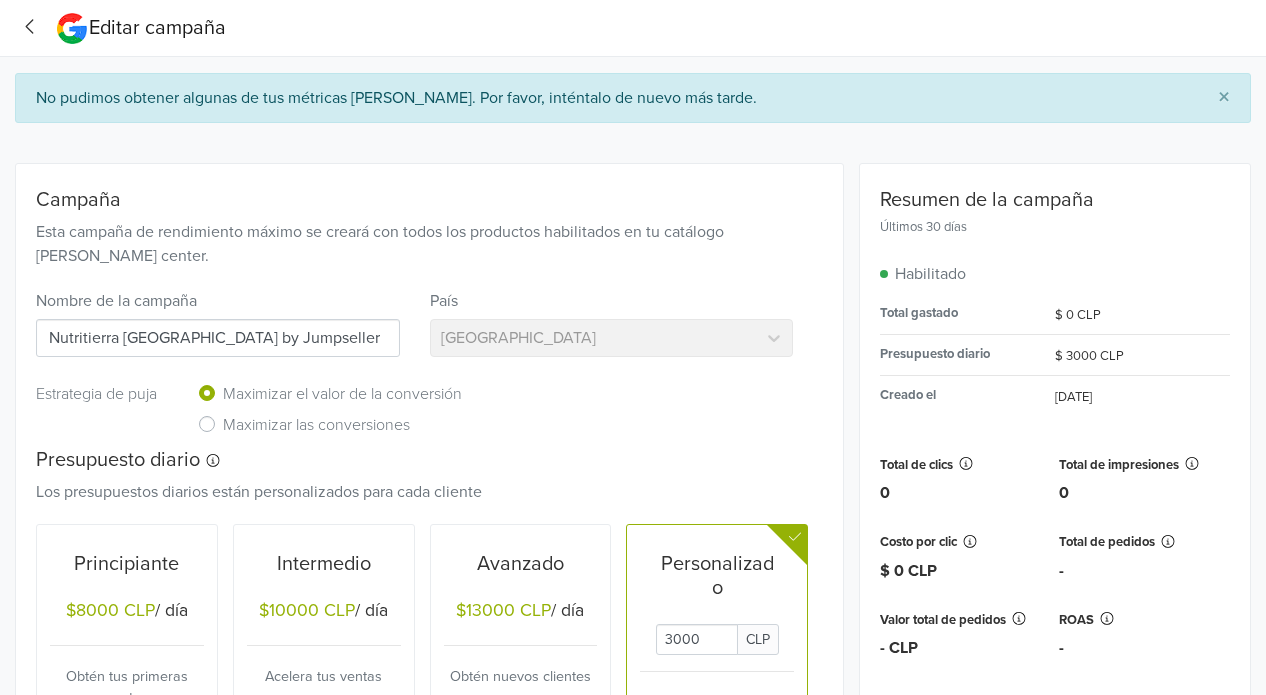 click 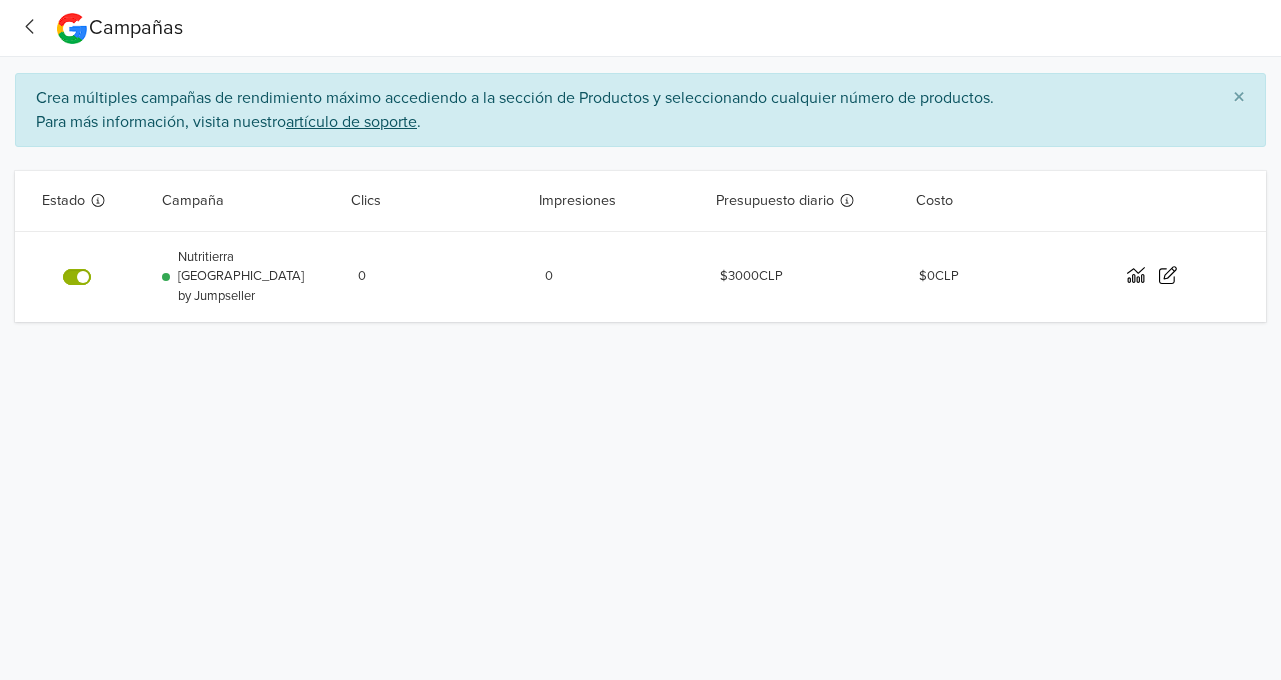 click at bounding box center (36, 28) 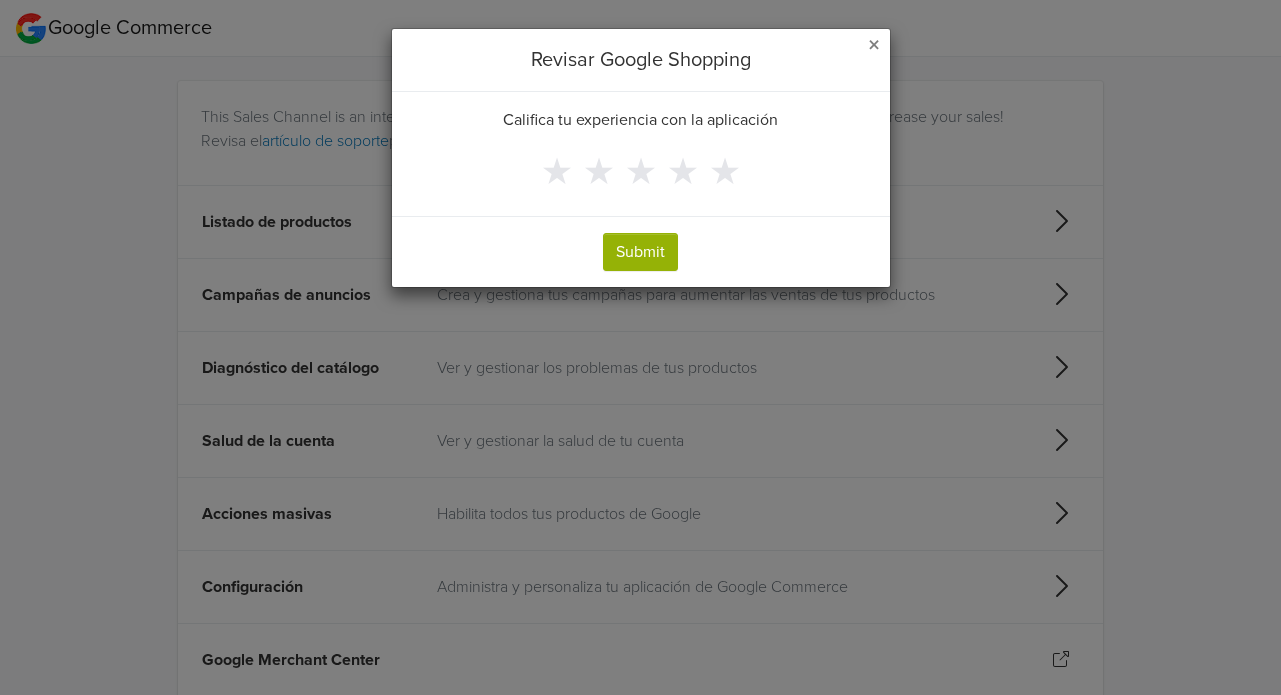 click on "×" at bounding box center [874, 45] 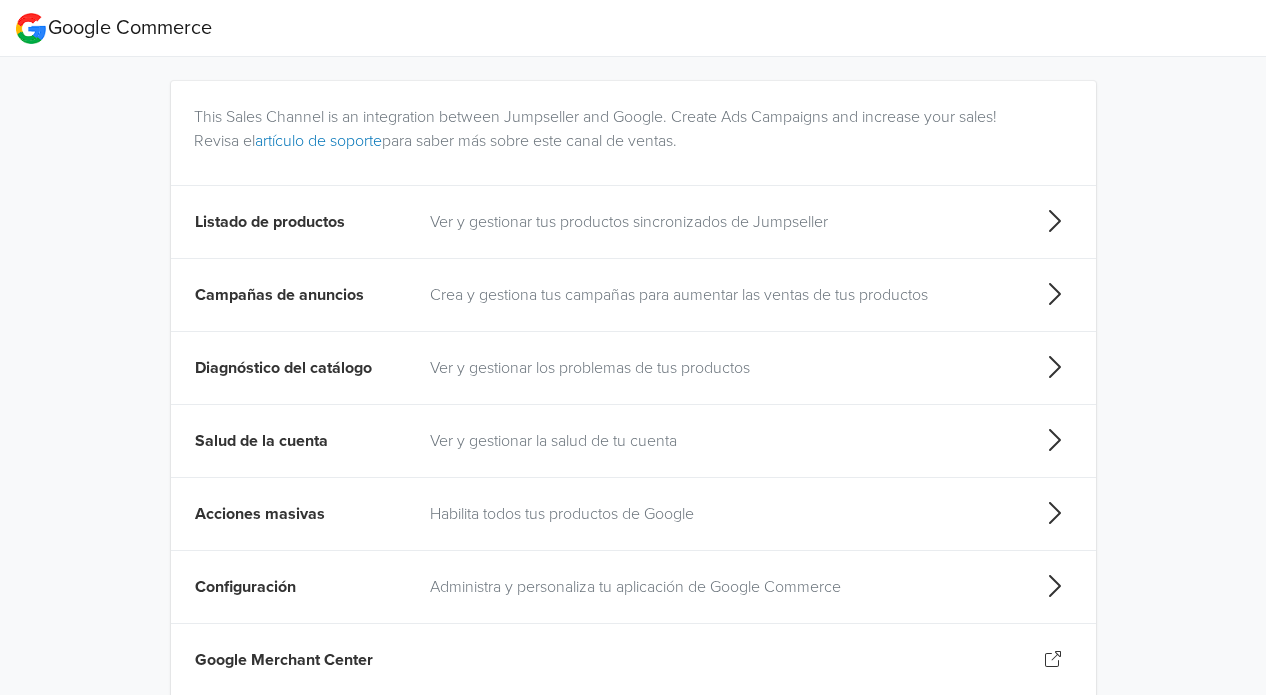 click on "Ver y gestionar los problemas de tus productos" at bounding box center [720, 368] 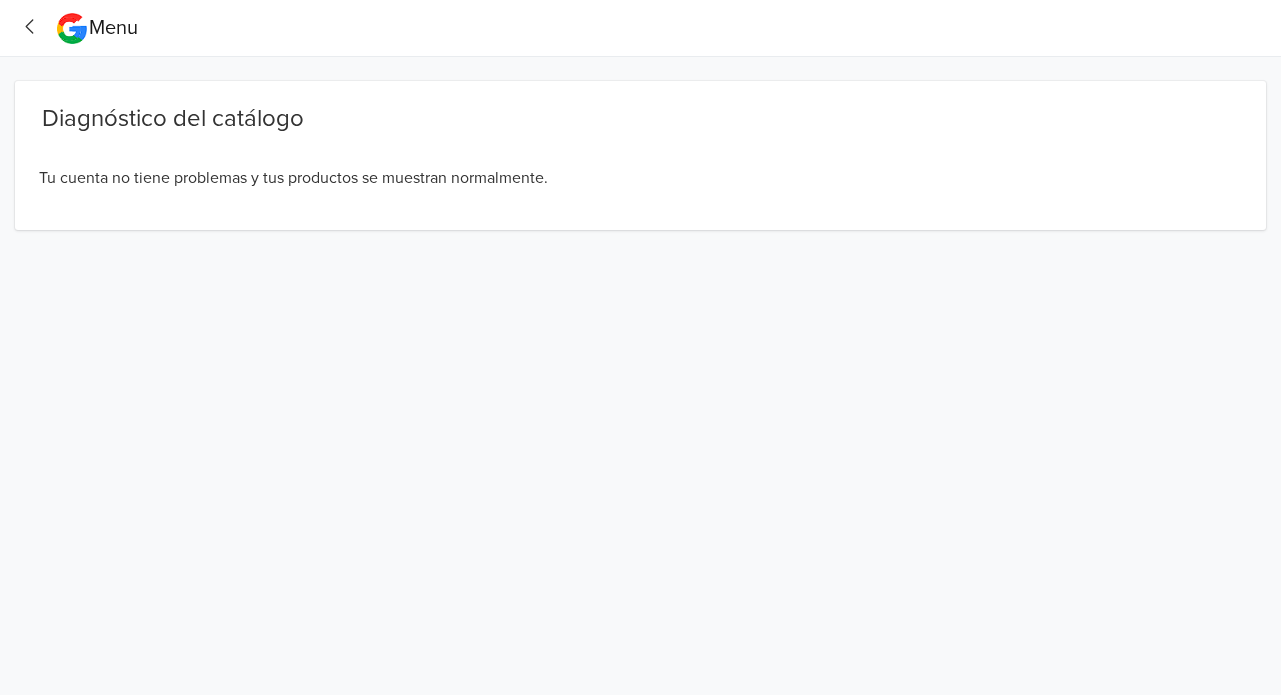 click 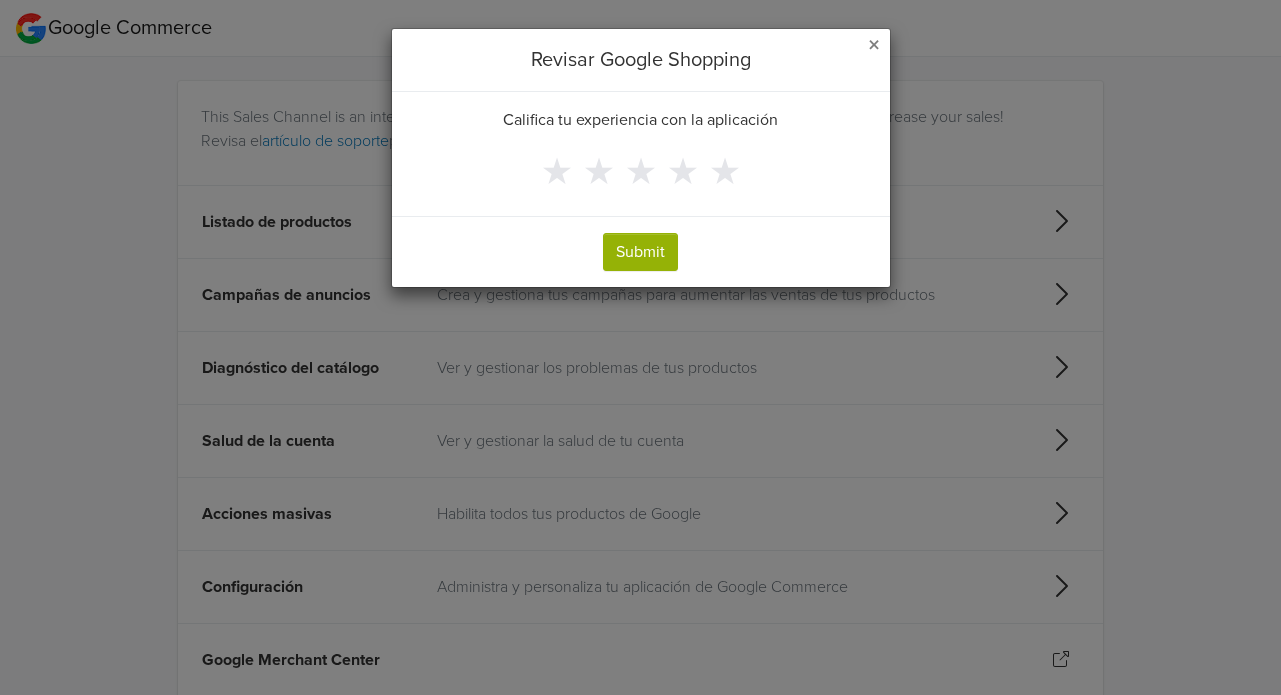 click on "×" at bounding box center [874, 45] 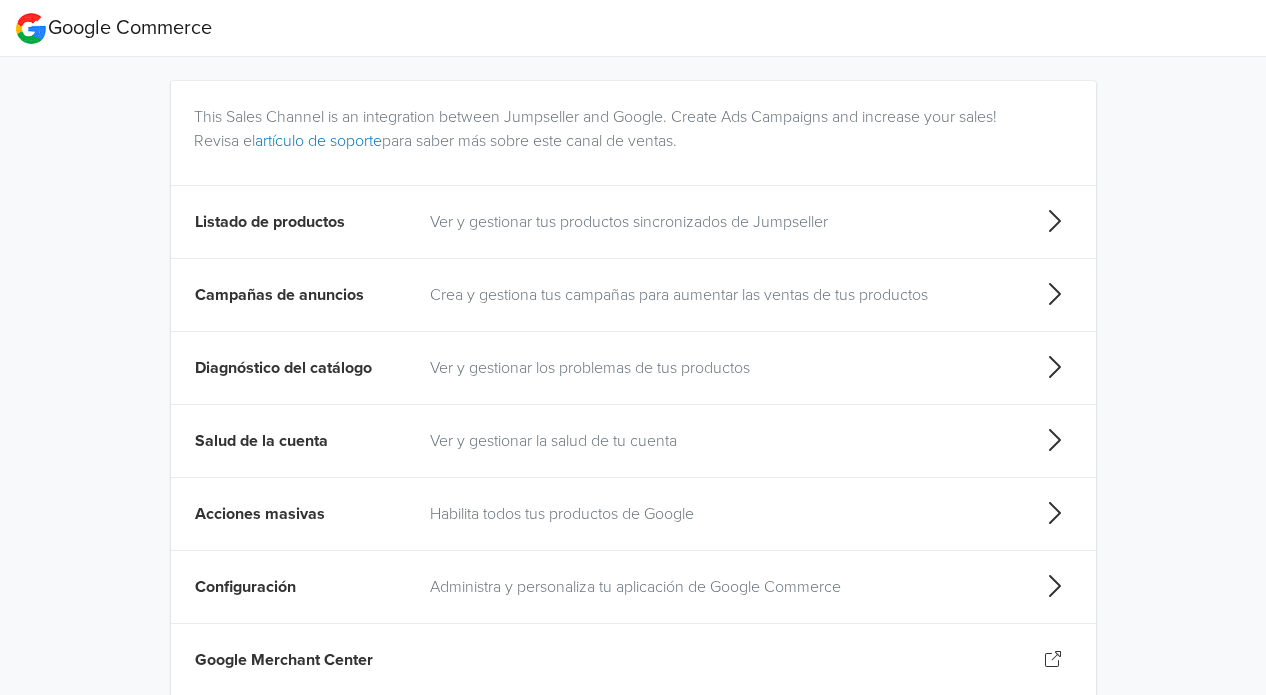 click on "Ver y gestionar la salud de tu cuenta" at bounding box center (720, 441) 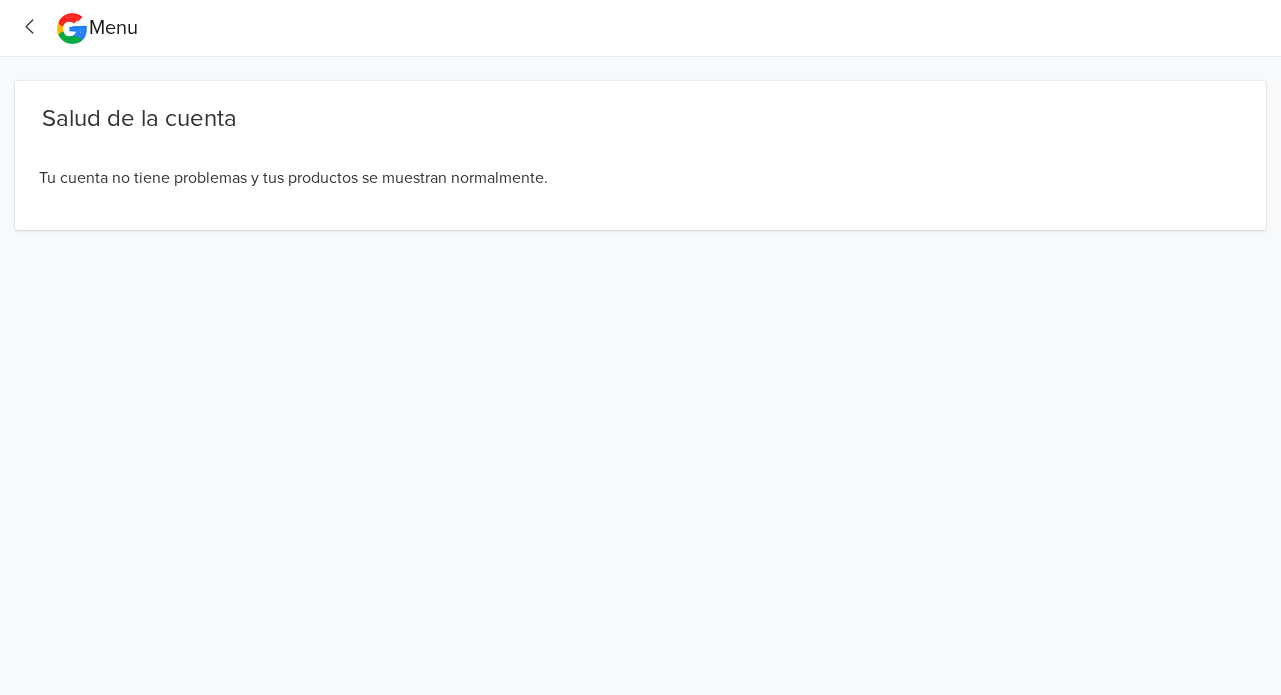 click on "Menu Salud de la cuenta Tu cuenta no tiene problemas y tus productos se muestran normalmente.
-" at bounding box center (640, 115) 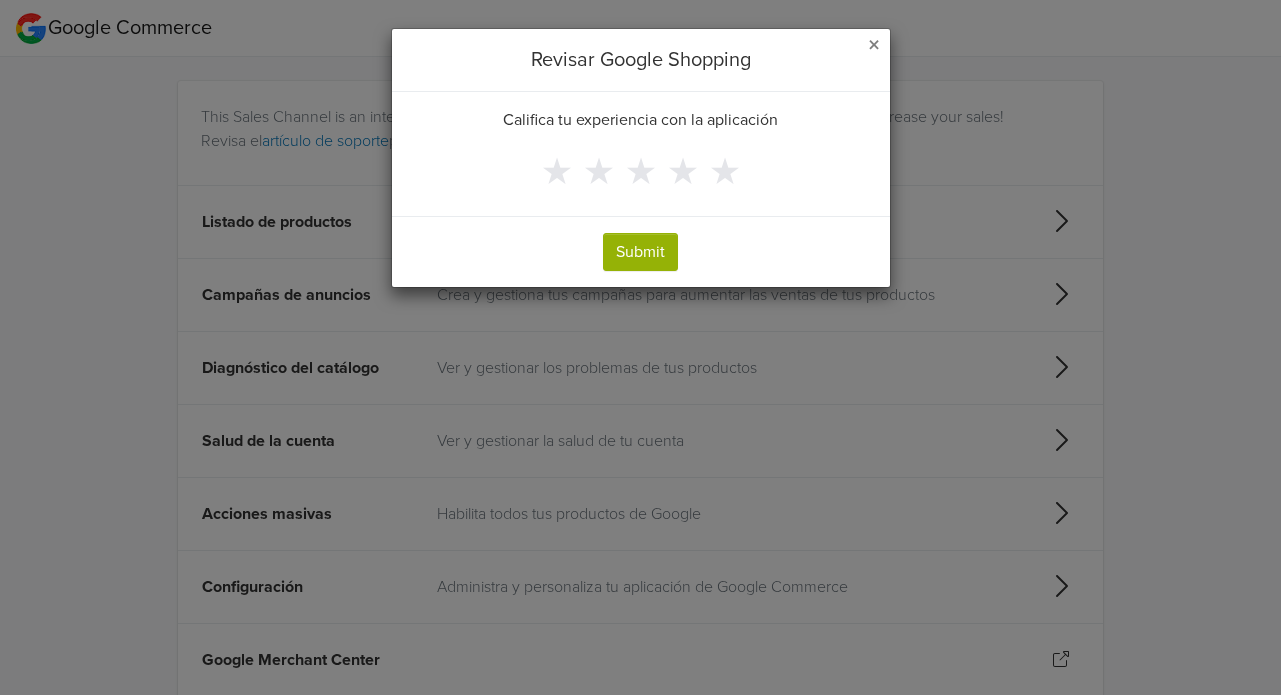 click on "Revisar Google Shopping" at bounding box center (641, 60) 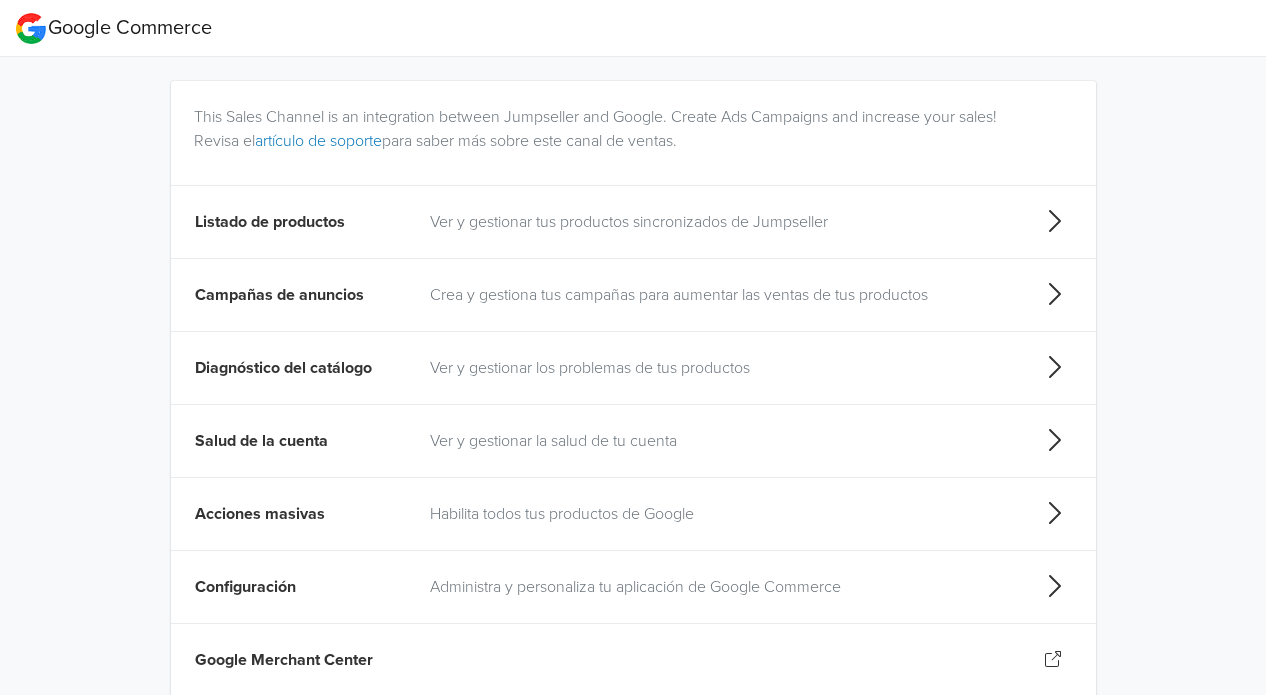 click at bounding box center [1059, 587] 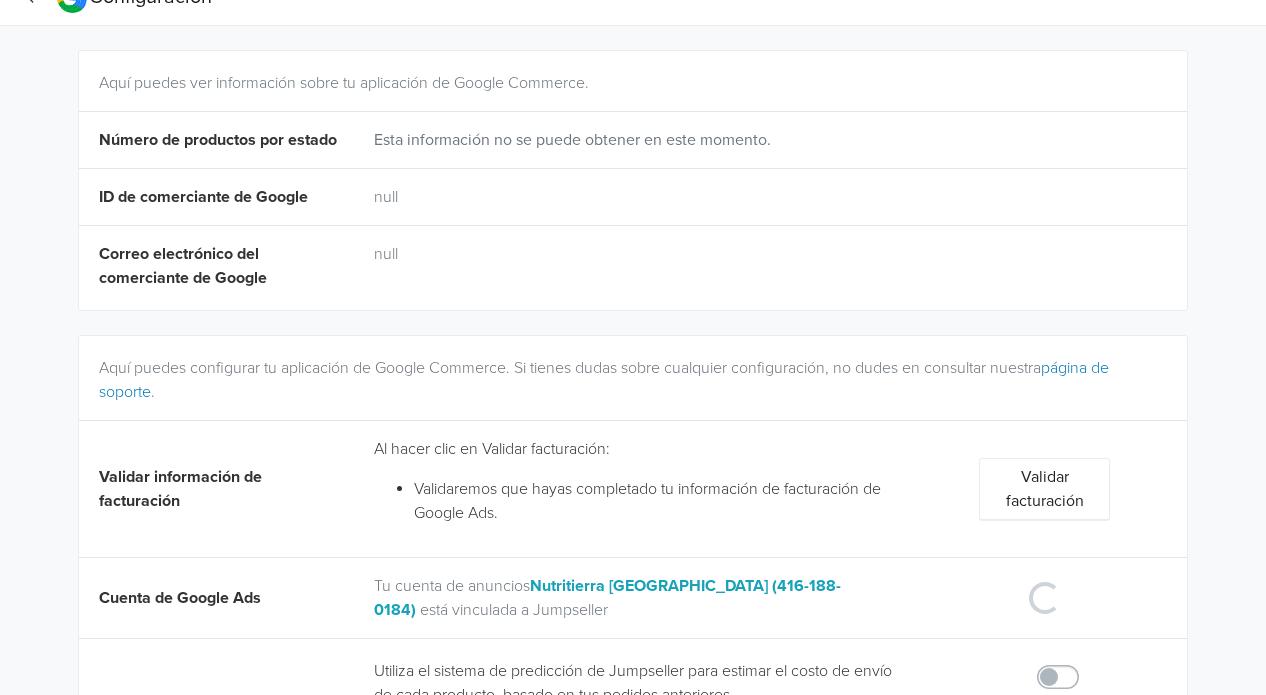 scroll, scrollTop: 0, scrollLeft: 0, axis: both 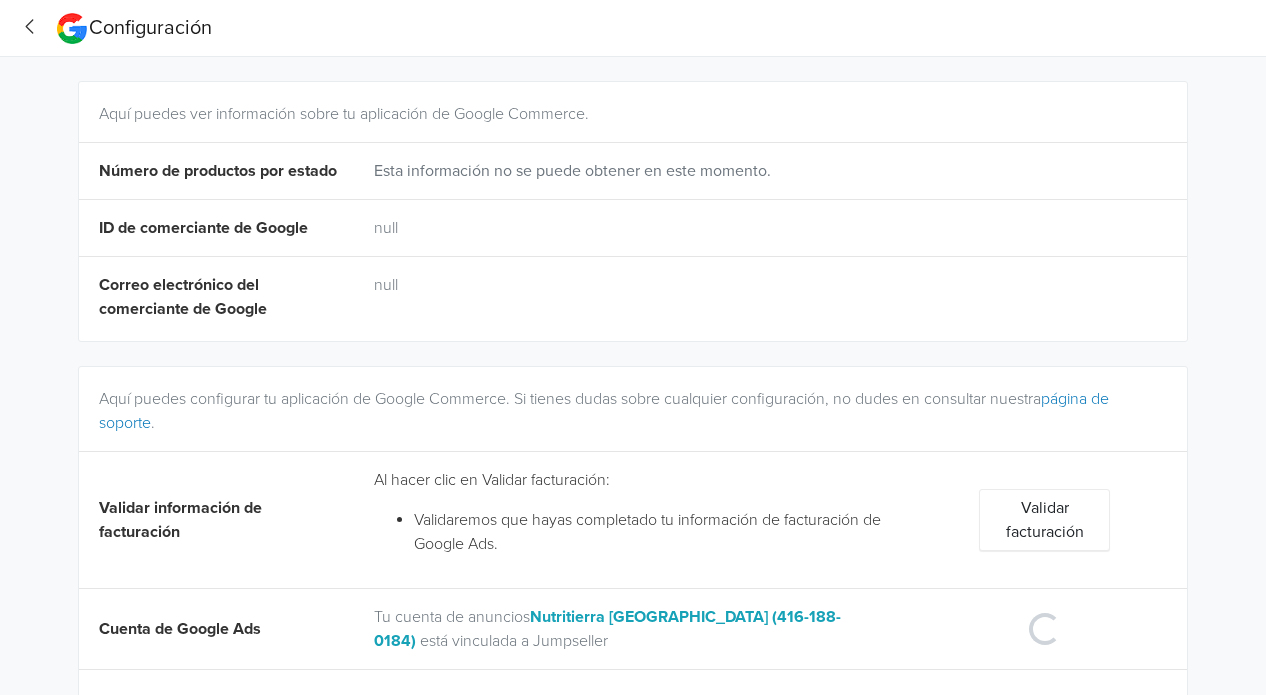 click 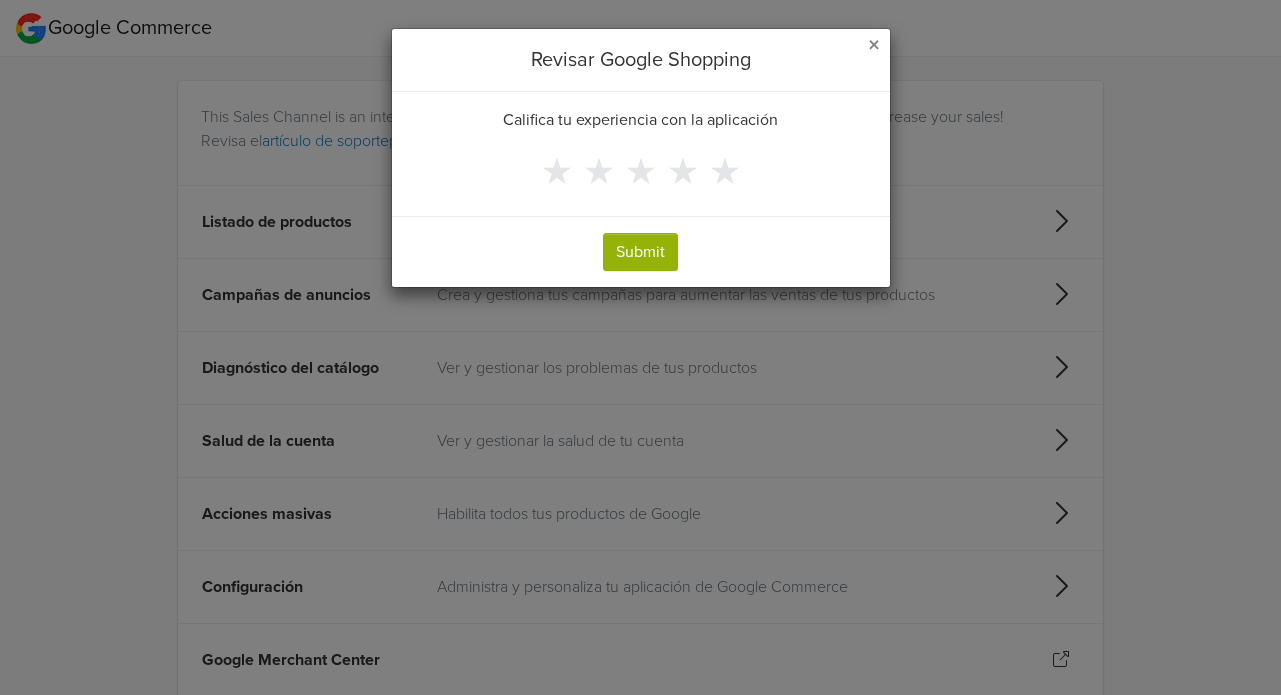 click on "×" at bounding box center [874, 45] 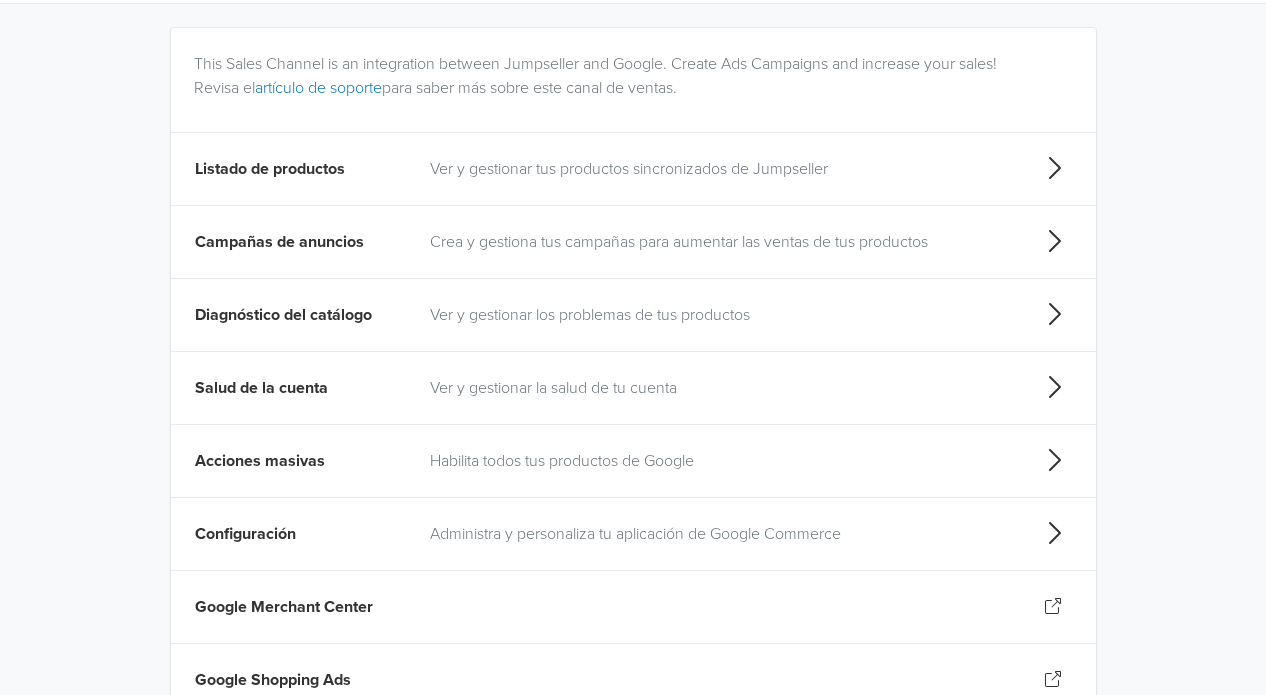 scroll, scrollTop: 72, scrollLeft: 0, axis: vertical 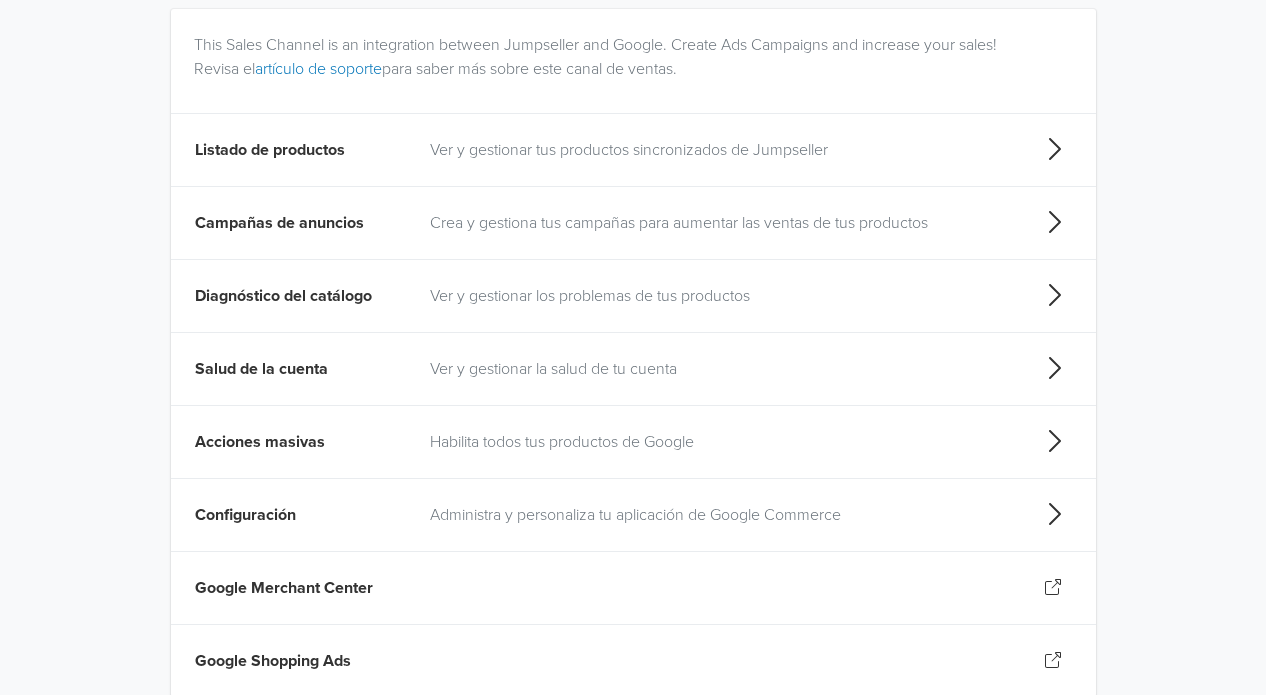 click on "Administra y personaliza tu aplicación de Google Commerce" at bounding box center (720, 515) 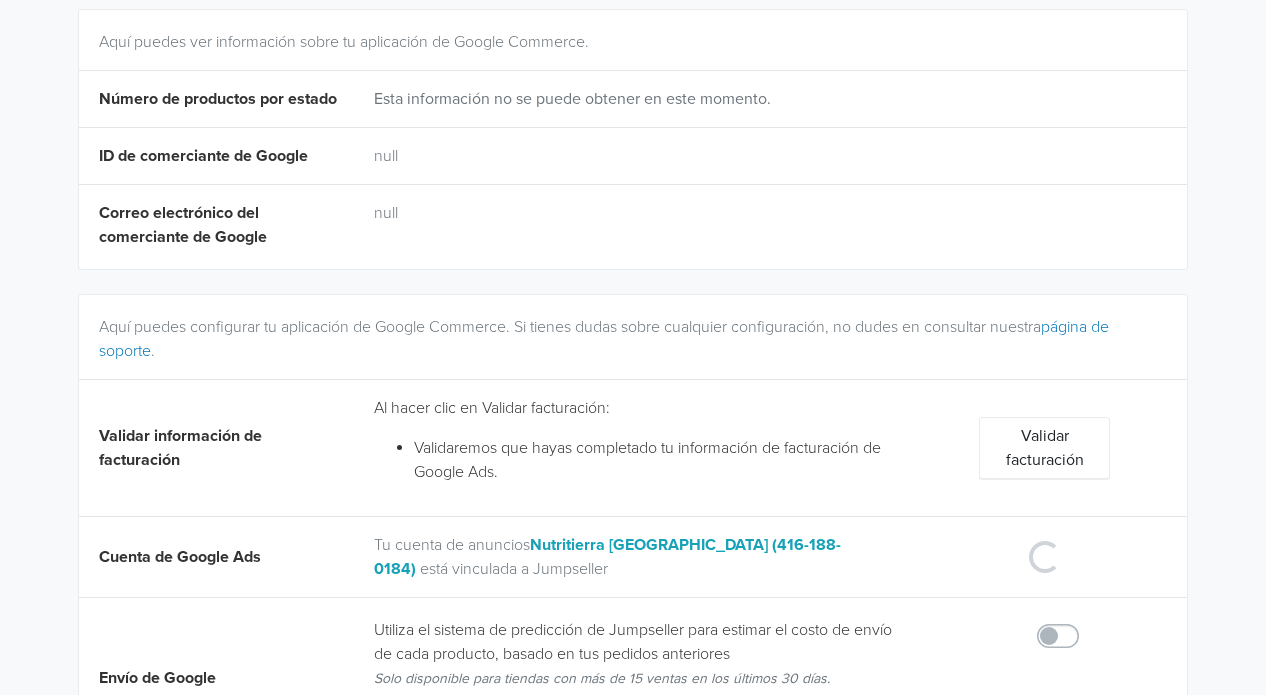 drag, startPoint x: 968, startPoint y: 534, endPoint x: 963, endPoint y: 525, distance: 10.29563 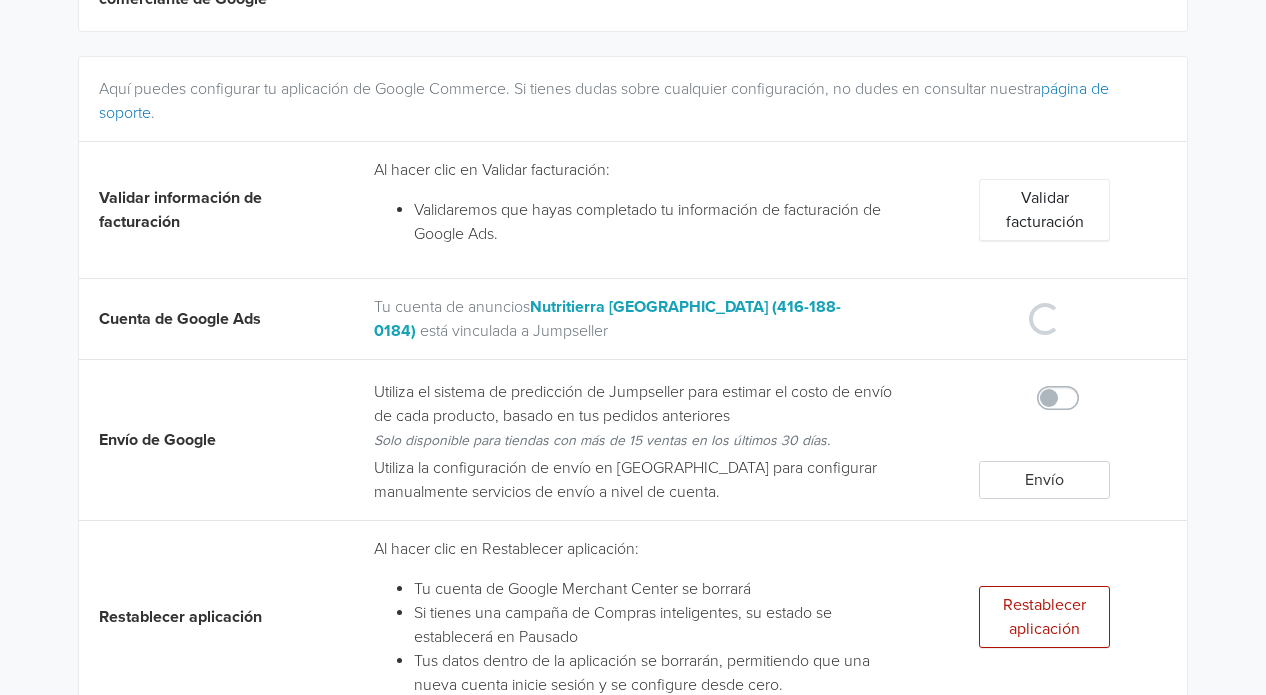 scroll, scrollTop: 330, scrollLeft: 0, axis: vertical 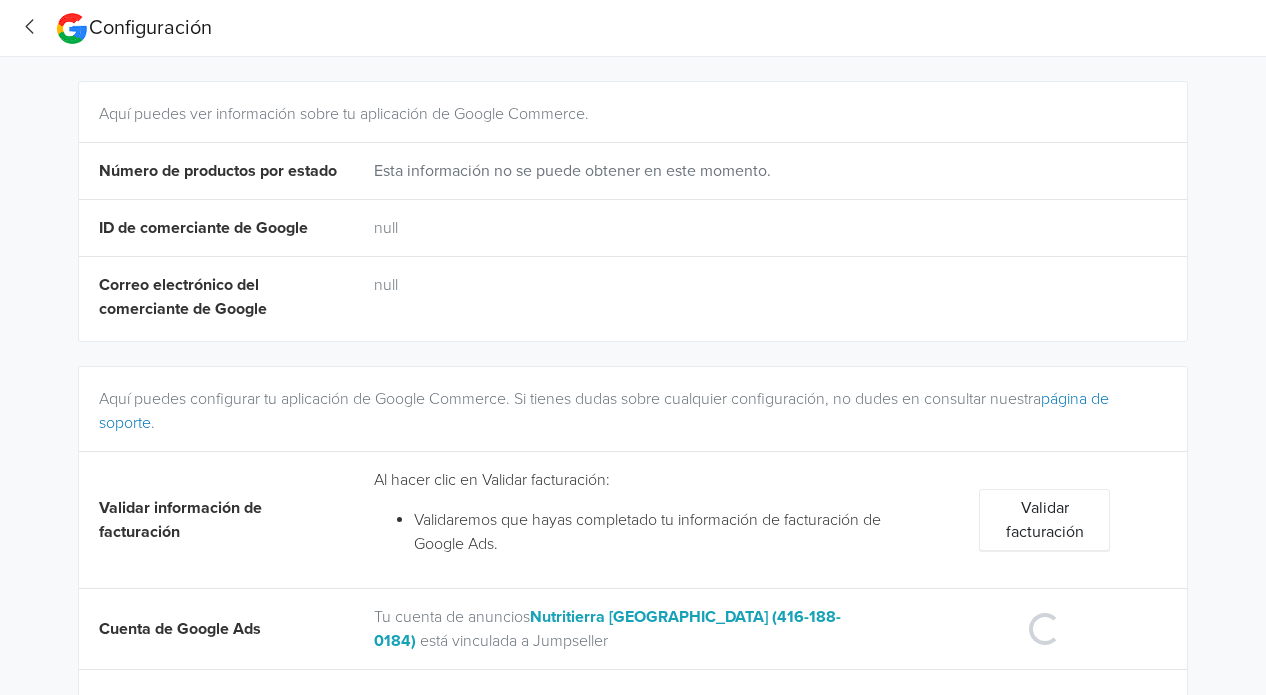 click 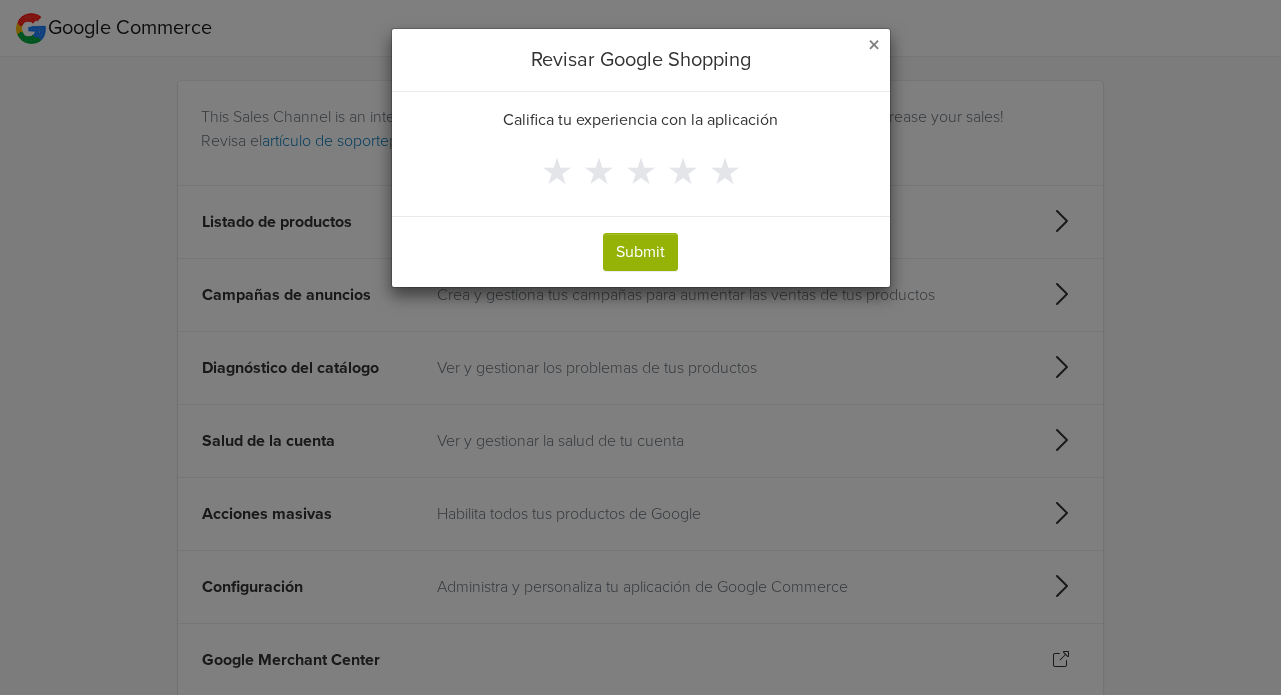 click on "×" at bounding box center [874, 45] 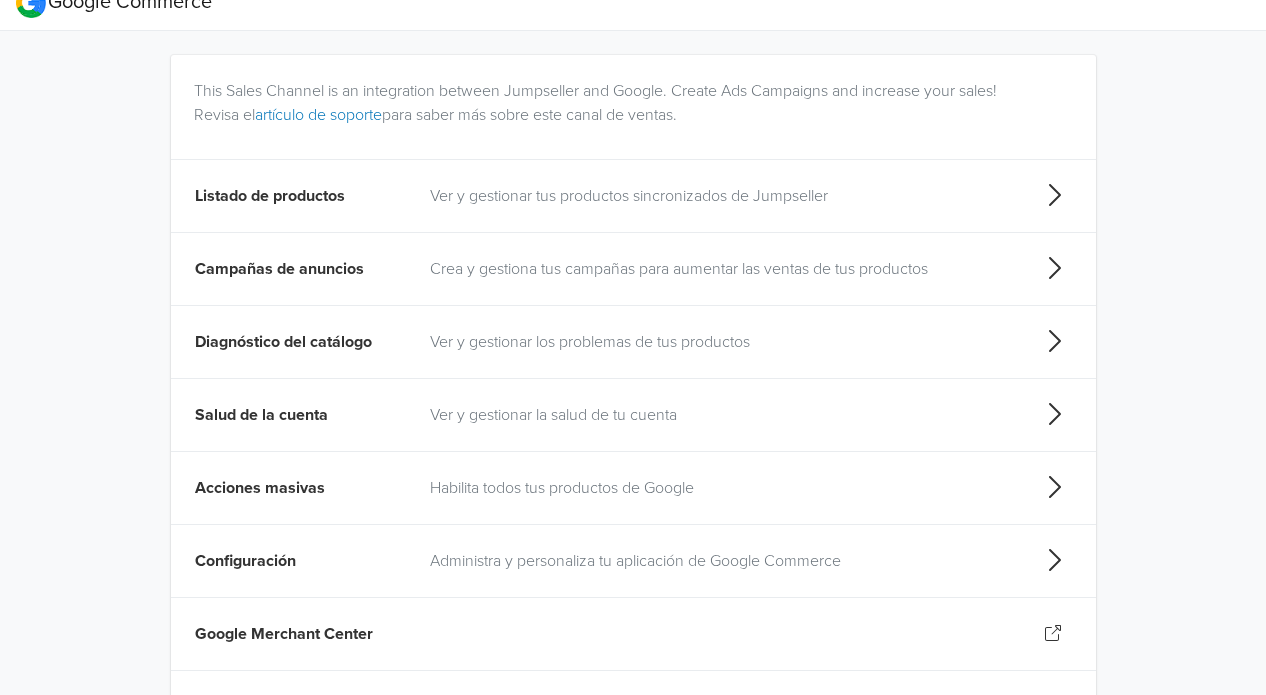 scroll, scrollTop: 70, scrollLeft: 0, axis: vertical 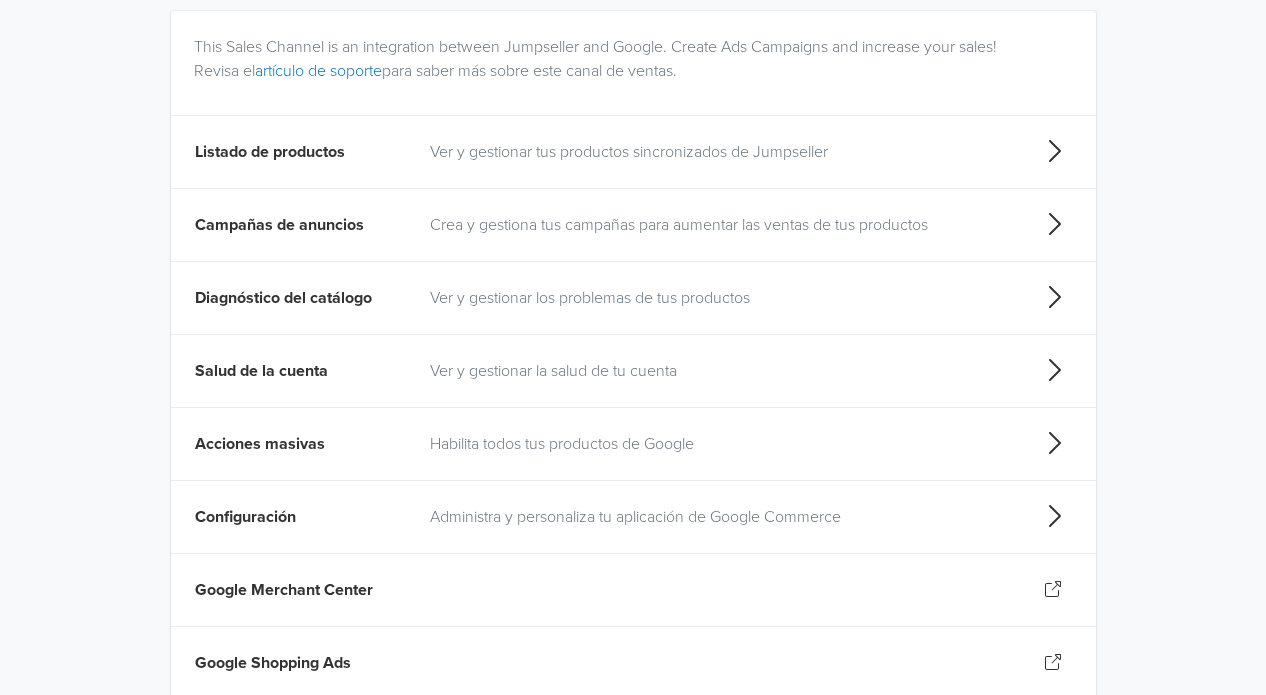 click on "Crea y gestiona tus campañas para aumentar las ventas de tus productos" at bounding box center [720, 225] 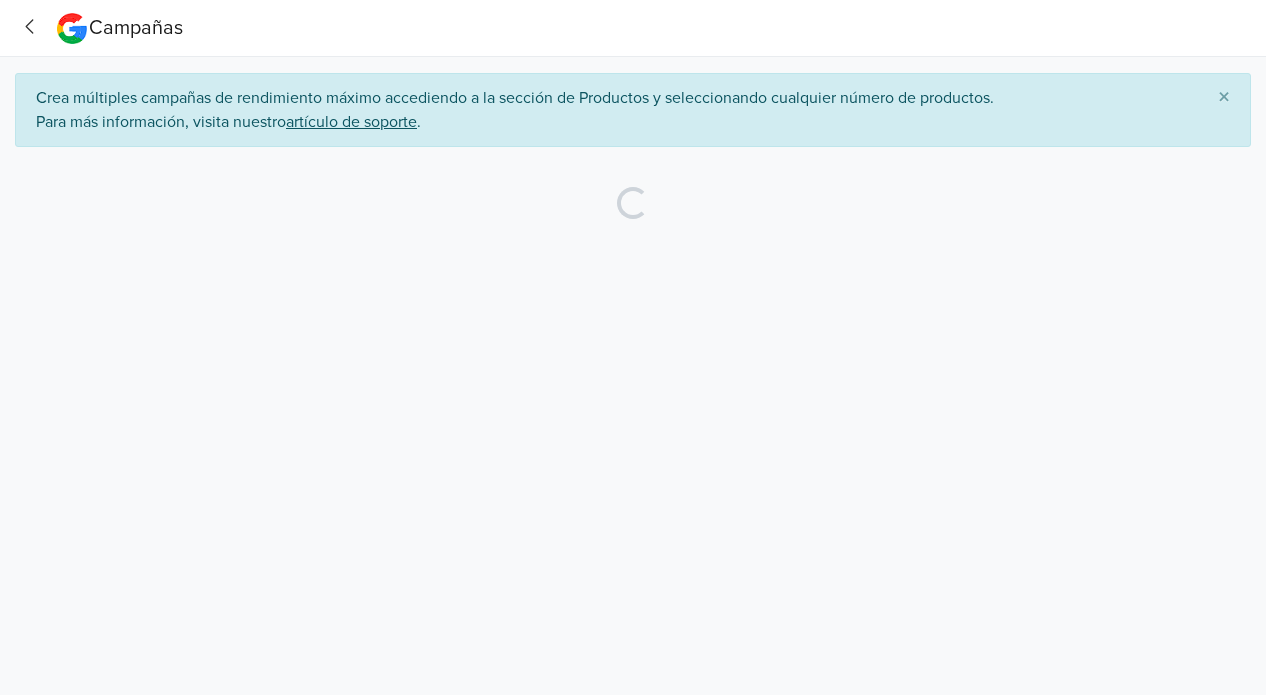 scroll, scrollTop: 0, scrollLeft: 0, axis: both 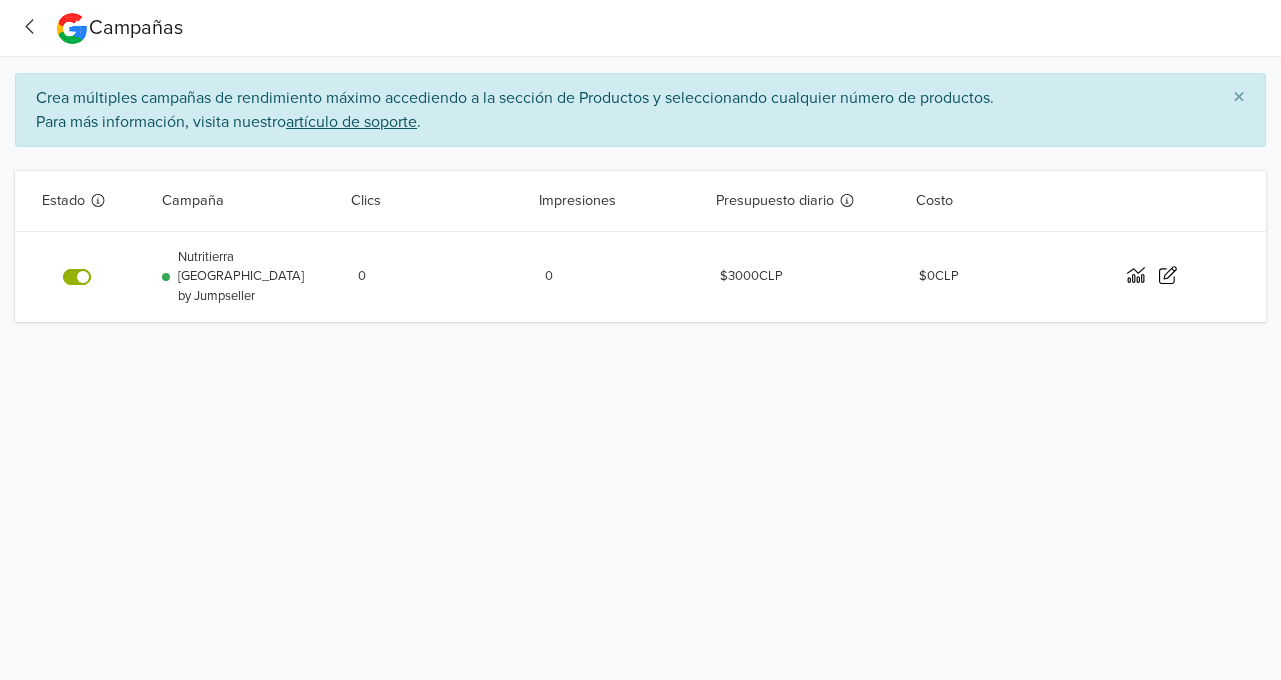 click on "artículo de soporte" at bounding box center [351, 122] 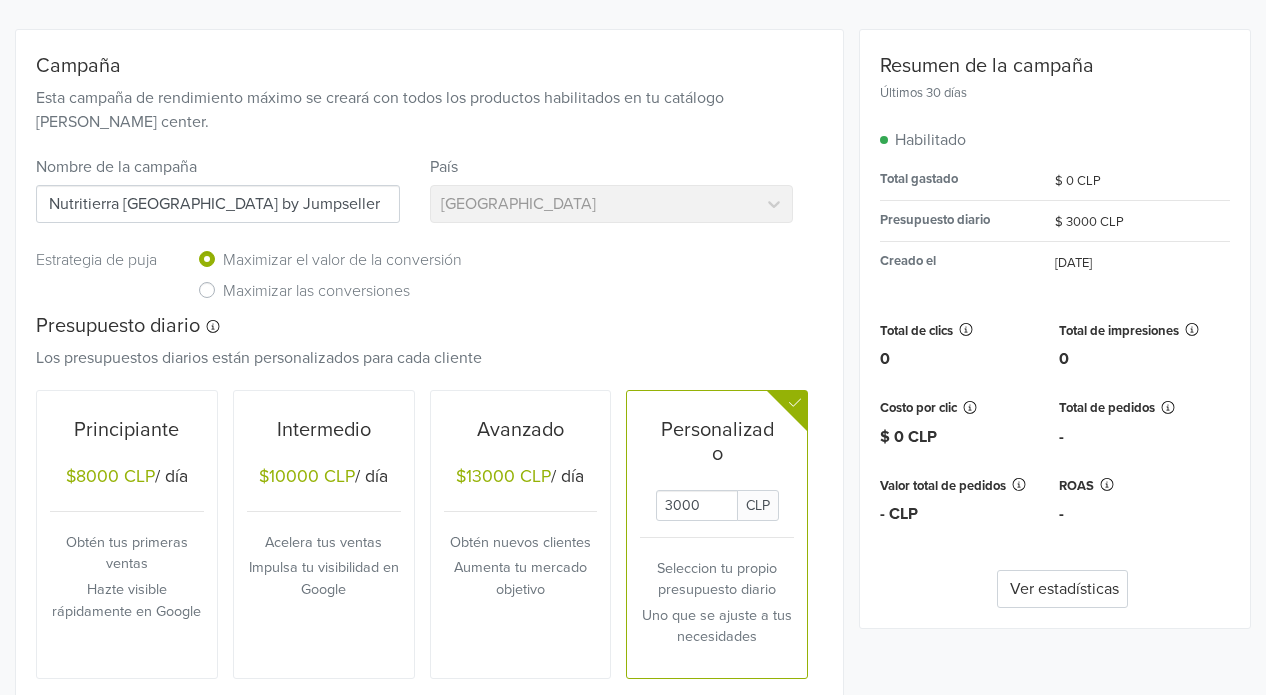 scroll, scrollTop: 210, scrollLeft: 0, axis: vertical 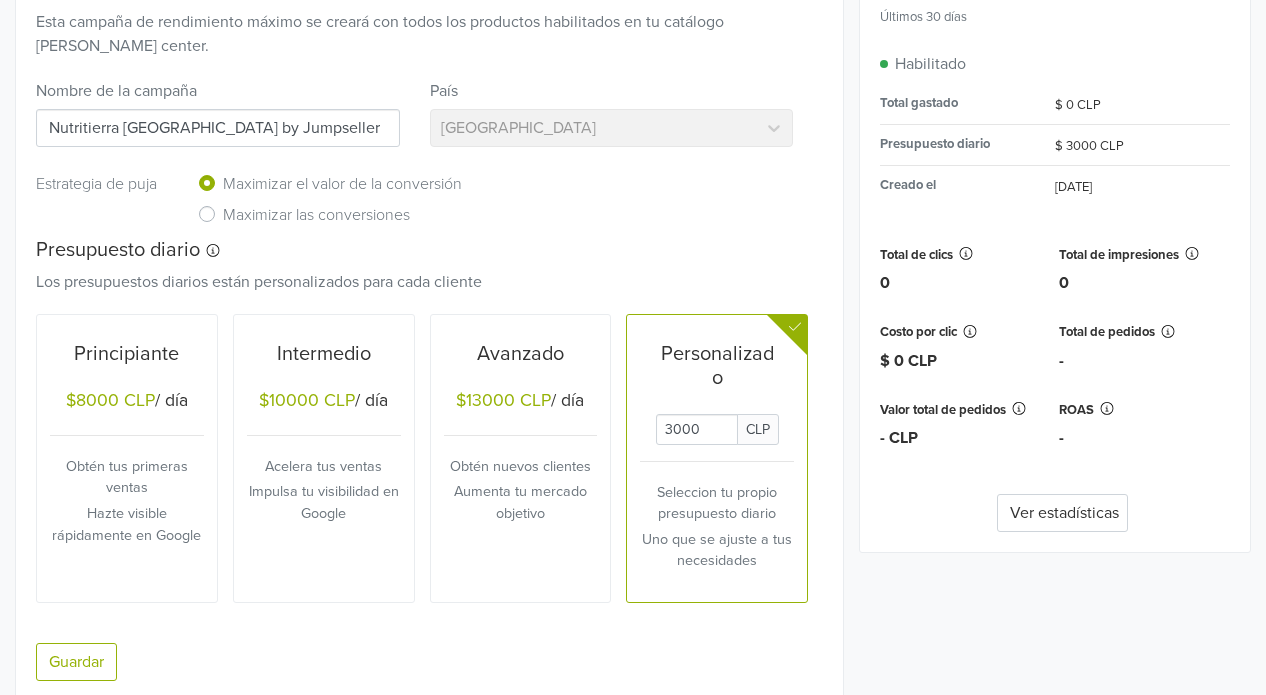 click on "Resumen de la campaña Últimos 30 días Habilitado Total gastado  $ 0 CLP Presupuesto diario  $ 3000 CLP Creado el [DATE] Total de clics 0 Total de impresiones 0 Costo por clic $ 0 CLP Total de pedidos - Valor total de pedidos - CLP ROAS - Ver estadísticas" at bounding box center (1055, 253) 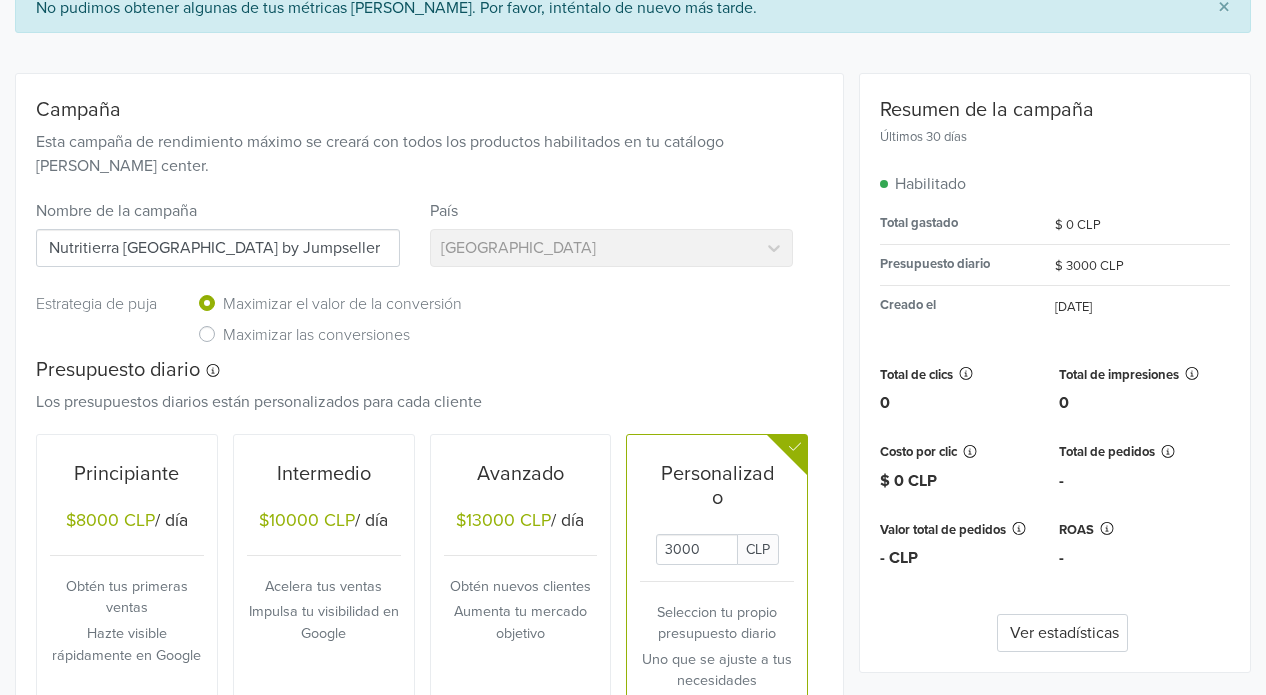 scroll, scrollTop: 0, scrollLeft: 0, axis: both 